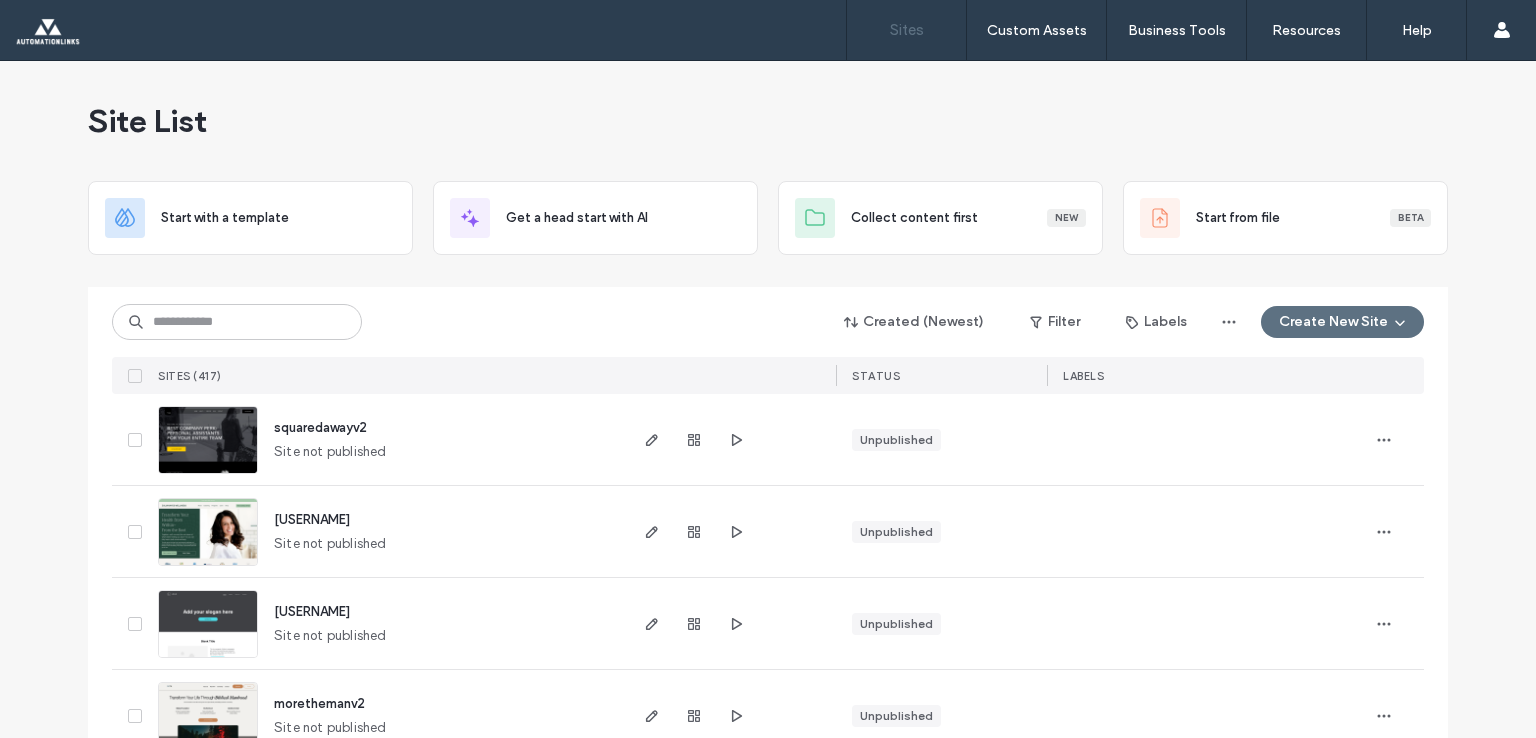 scroll, scrollTop: 0, scrollLeft: 0, axis: both 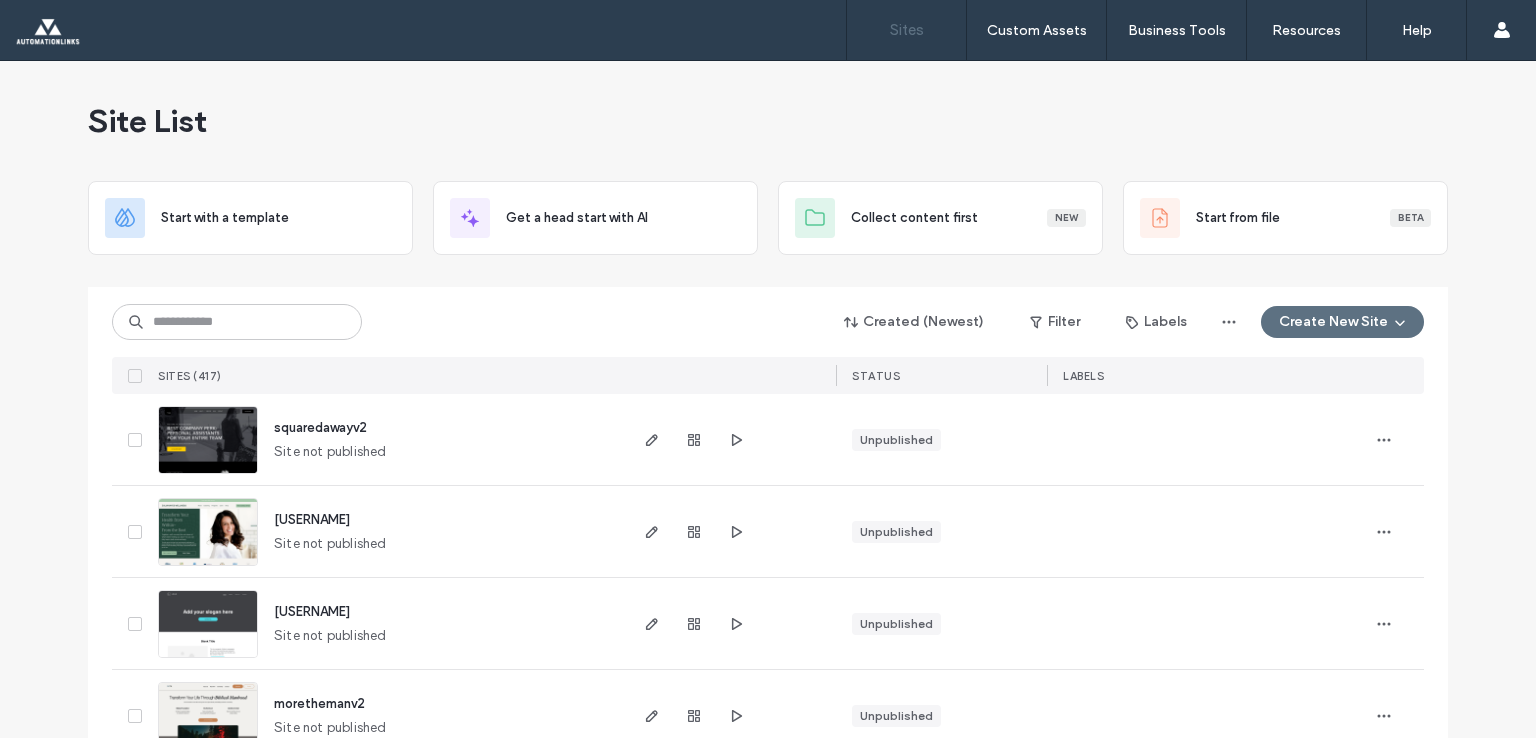 click on "squaredawayv2" at bounding box center [320, 427] 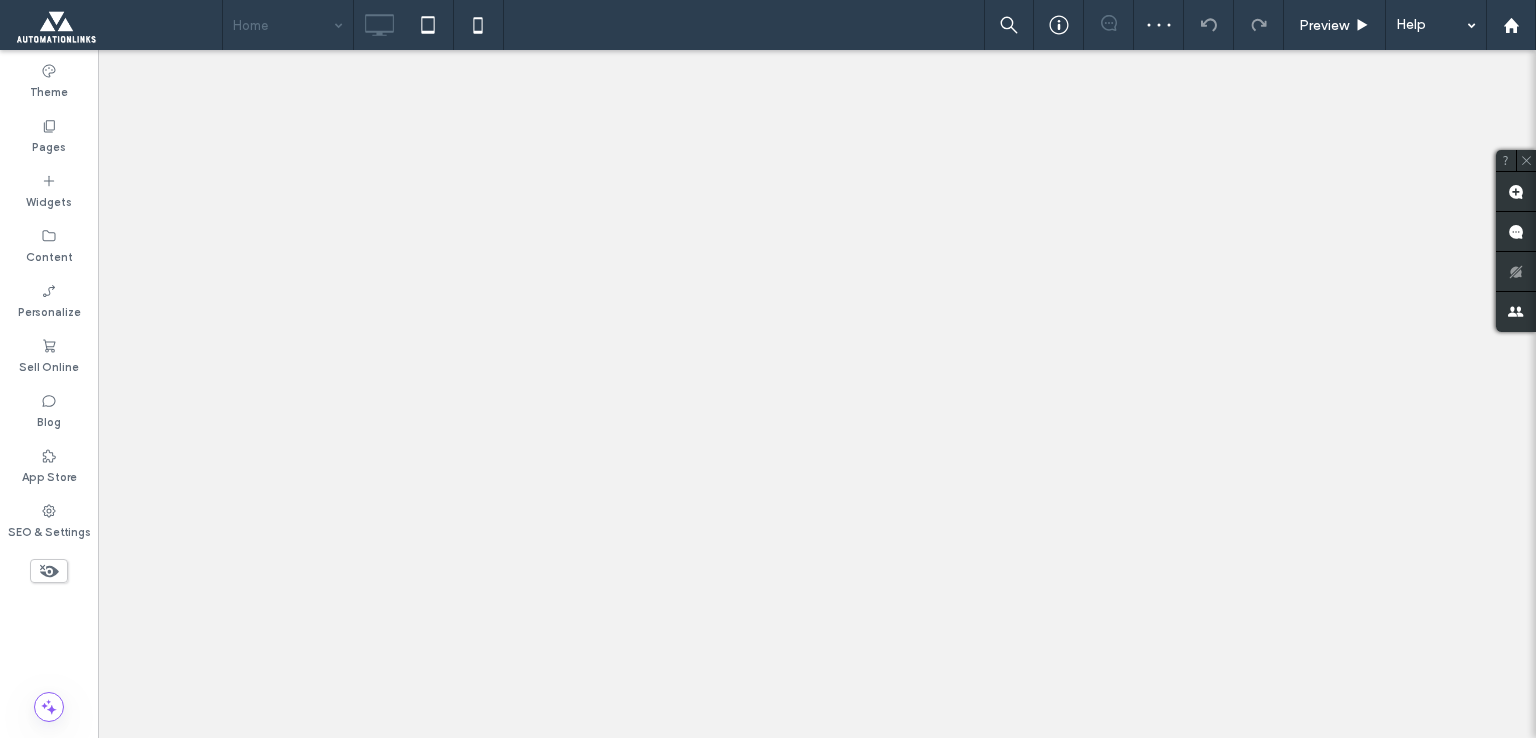 scroll, scrollTop: 0, scrollLeft: 0, axis: both 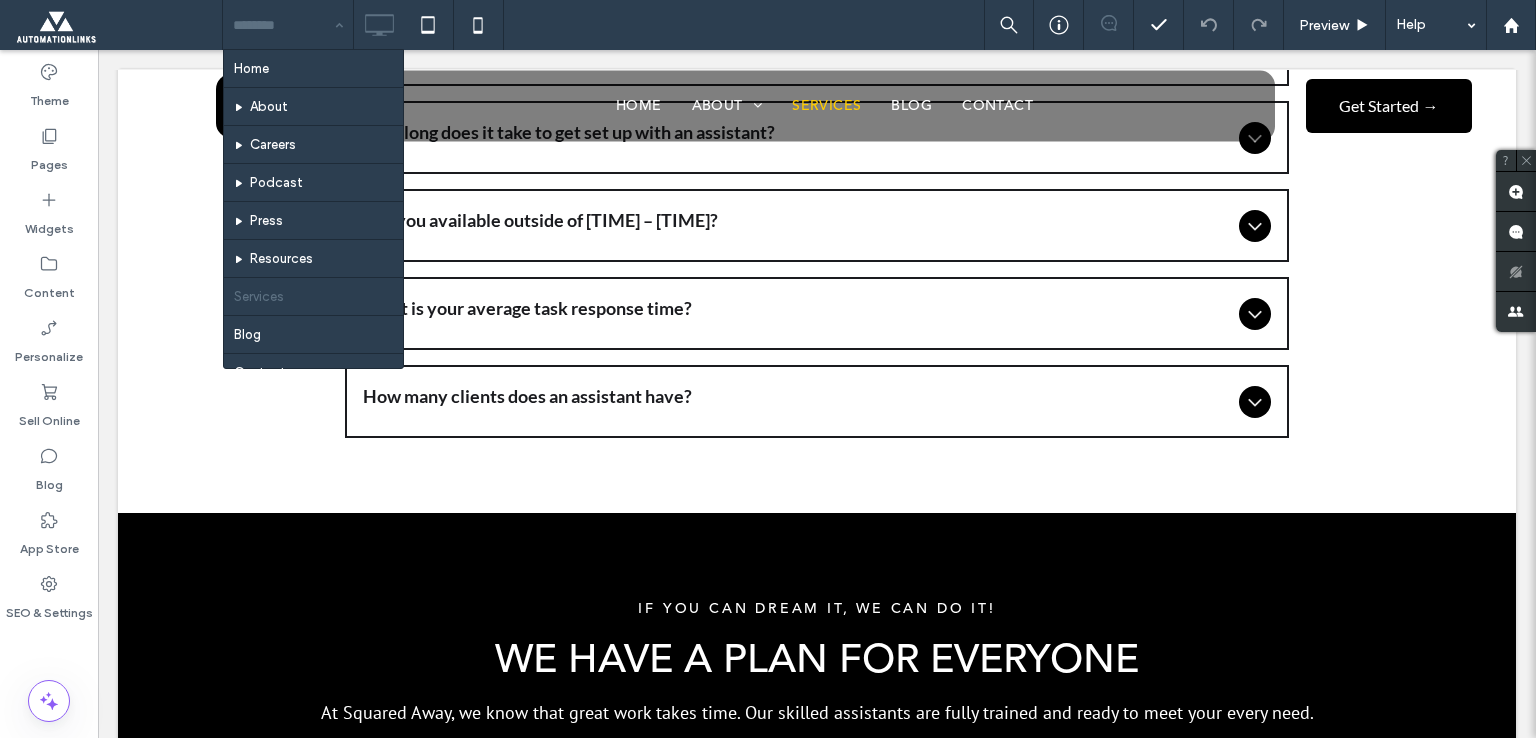 click on "Home About Careers Podcast Press Resources Services Blog Contact Landing Page Cookie Policy Privacy policy" at bounding box center [288, 25] 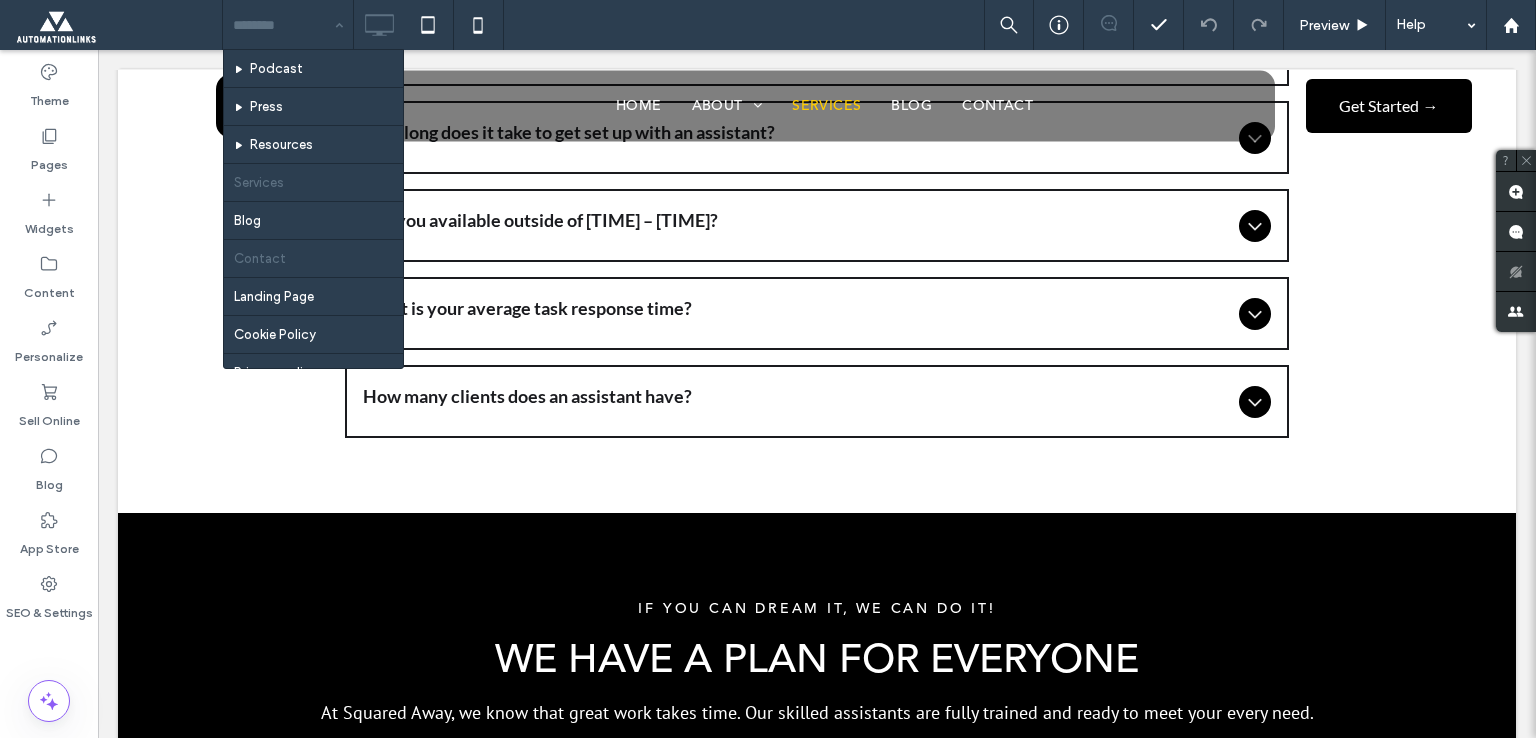 scroll, scrollTop: 116, scrollLeft: 0, axis: vertical 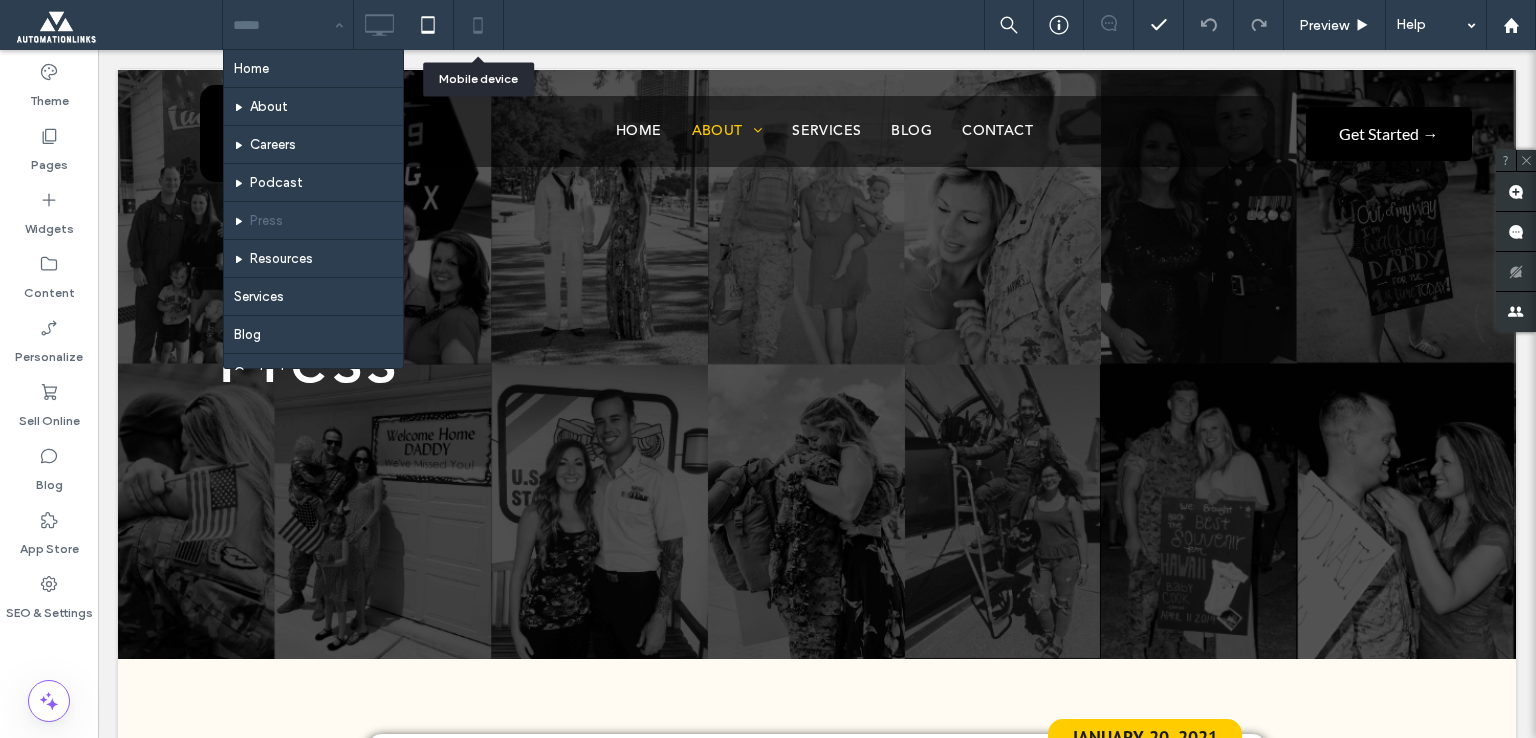click 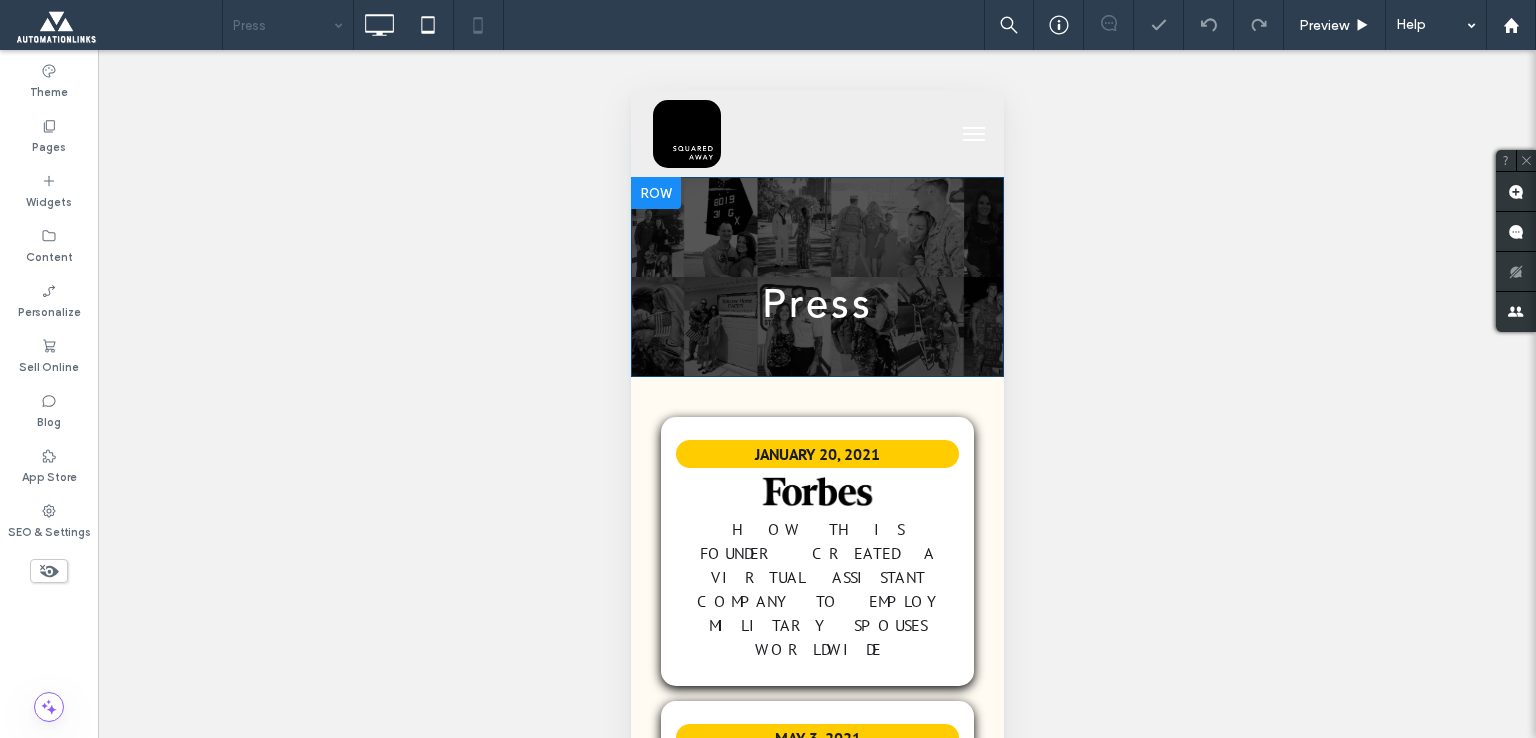 scroll, scrollTop: 0, scrollLeft: 0, axis: both 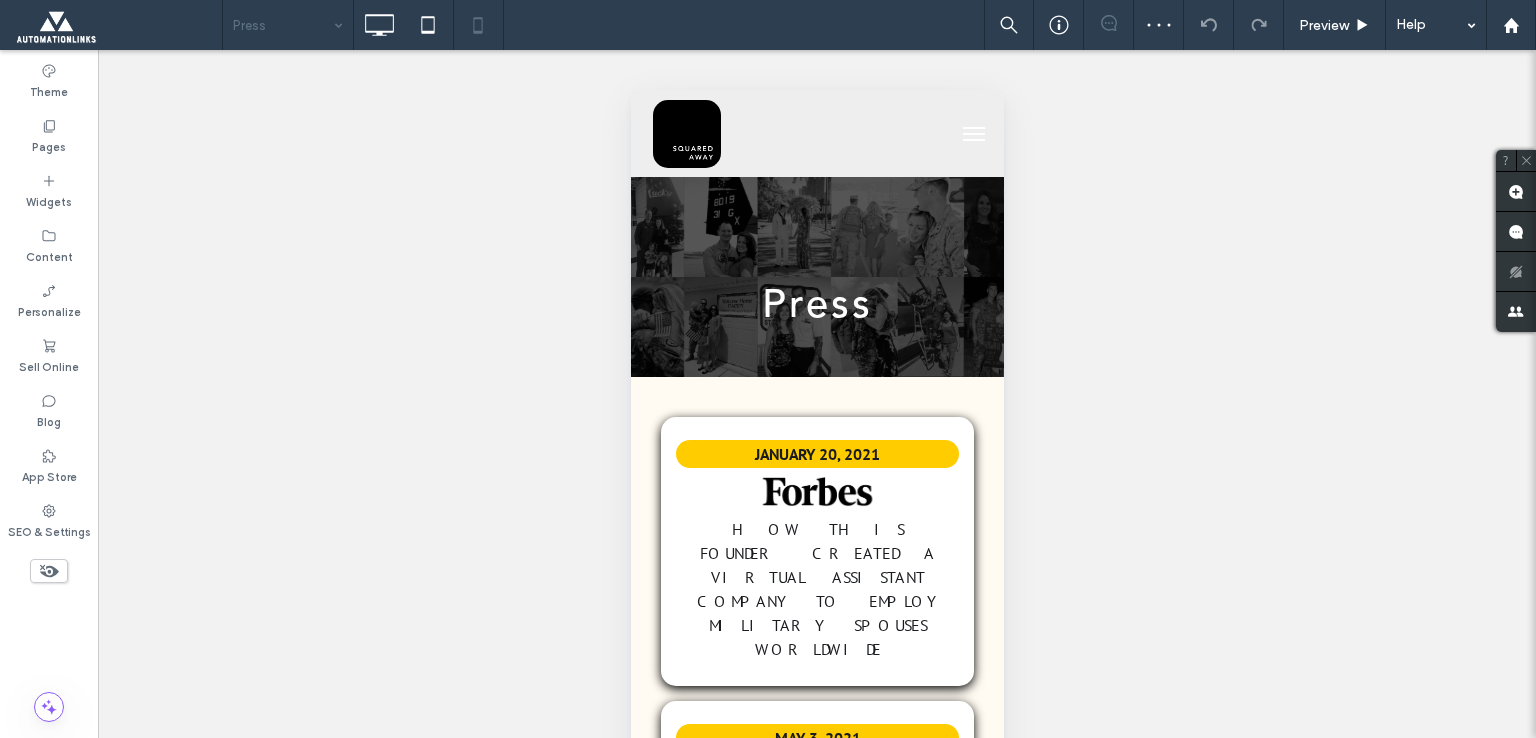 drag, startPoint x: 998, startPoint y: 252, endPoint x: 1637, endPoint y: 187, distance: 642.2974 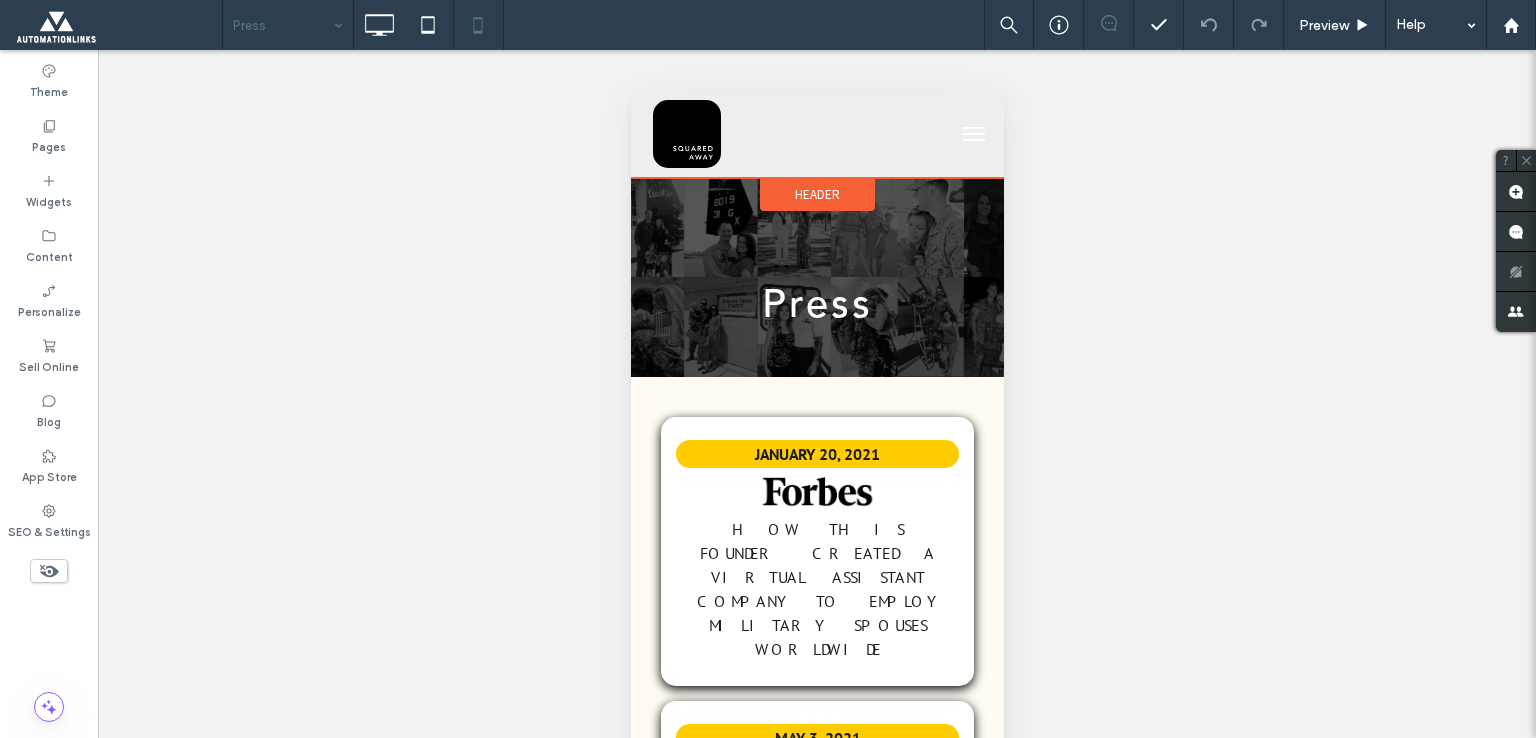 click on "Header" at bounding box center (816, 194) 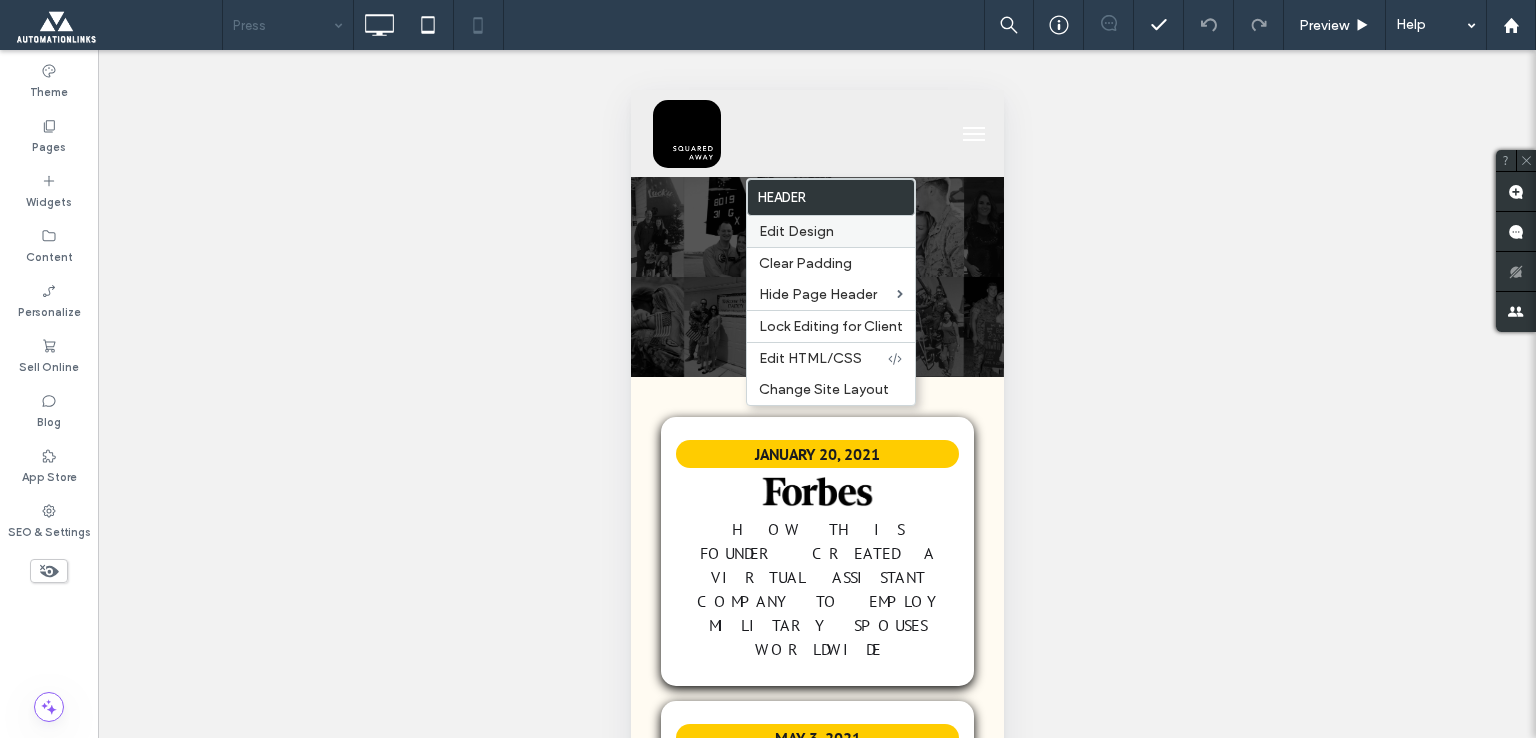 click on "Edit Design" at bounding box center (796, 231) 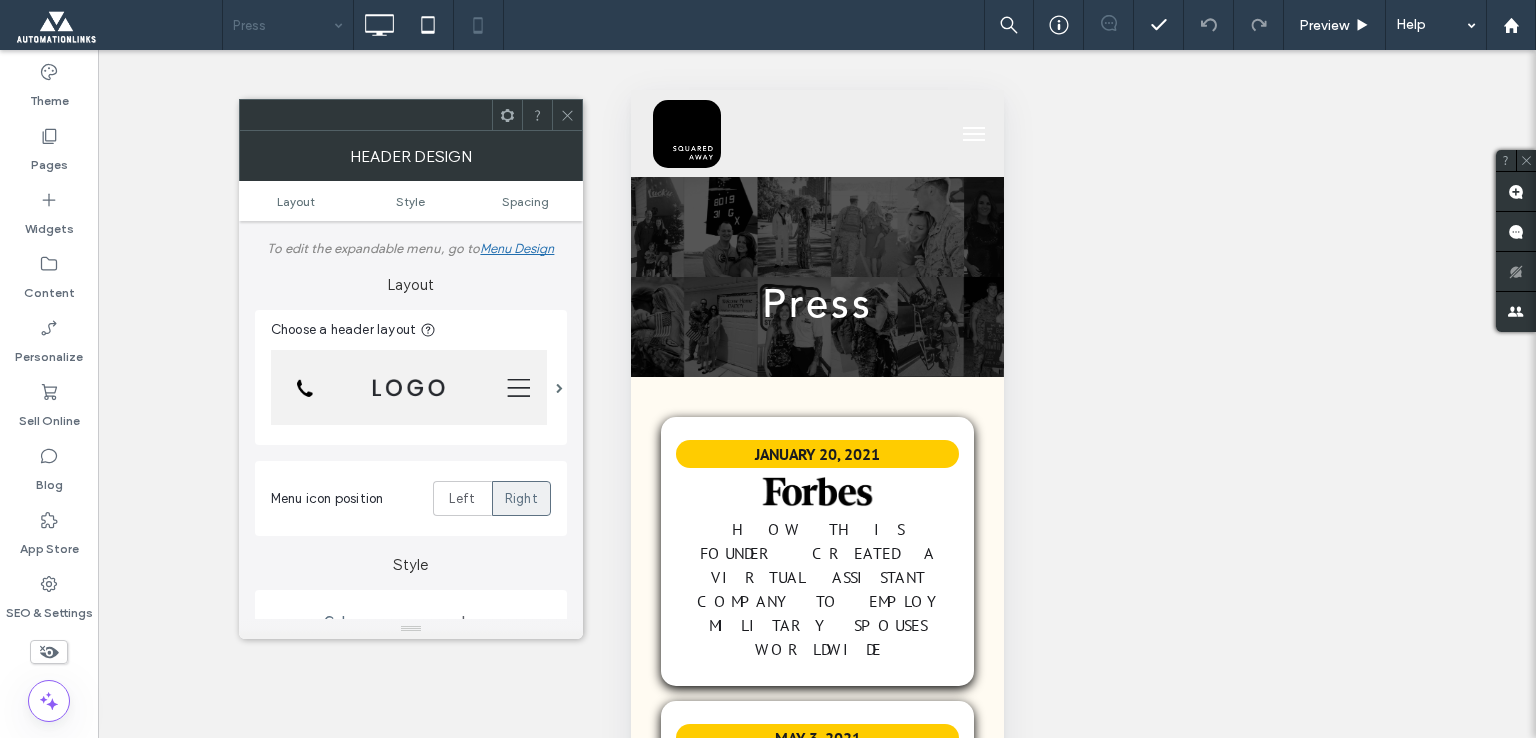 scroll, scrollTop: 348, scrollLeft: 0, axis: vertical 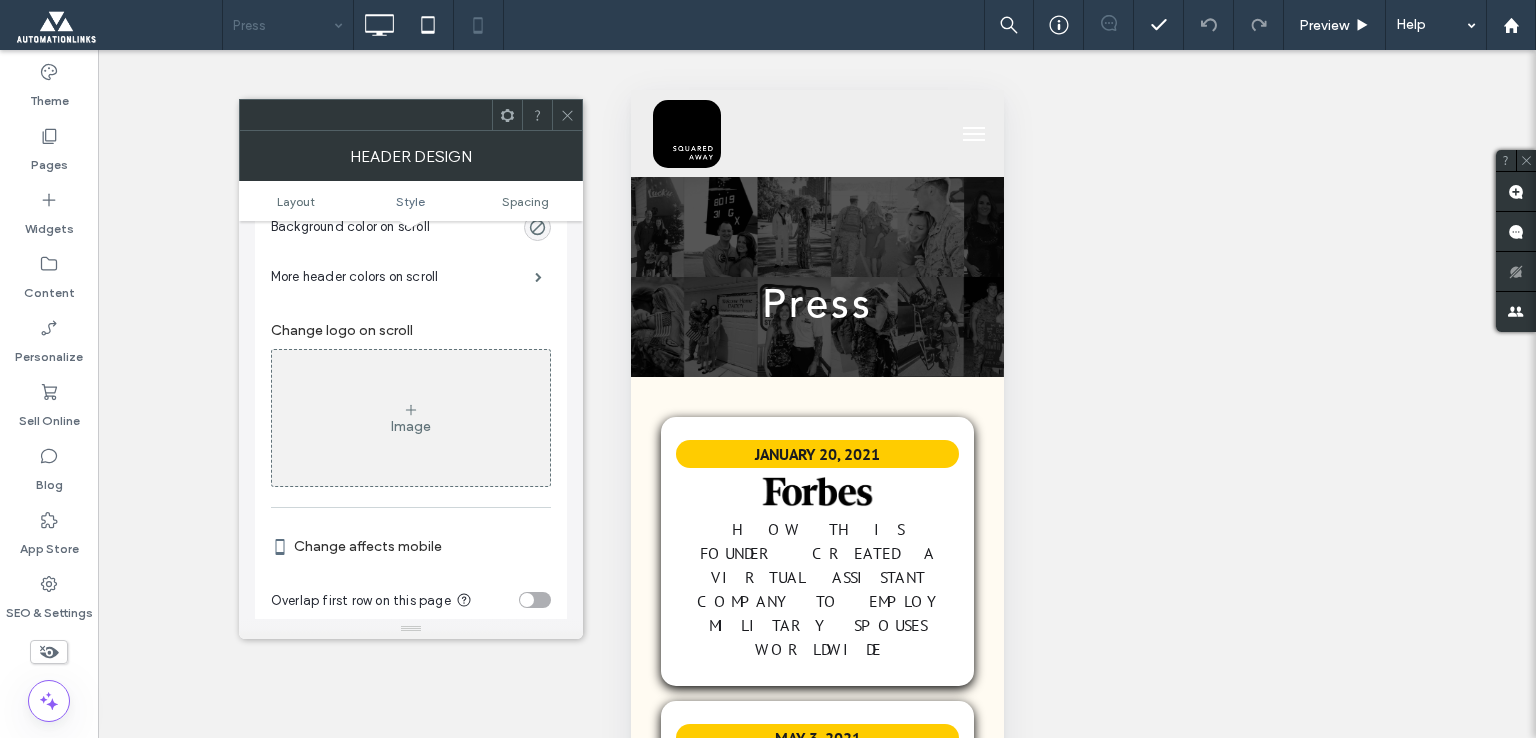 click at bounding box center (527, 600) 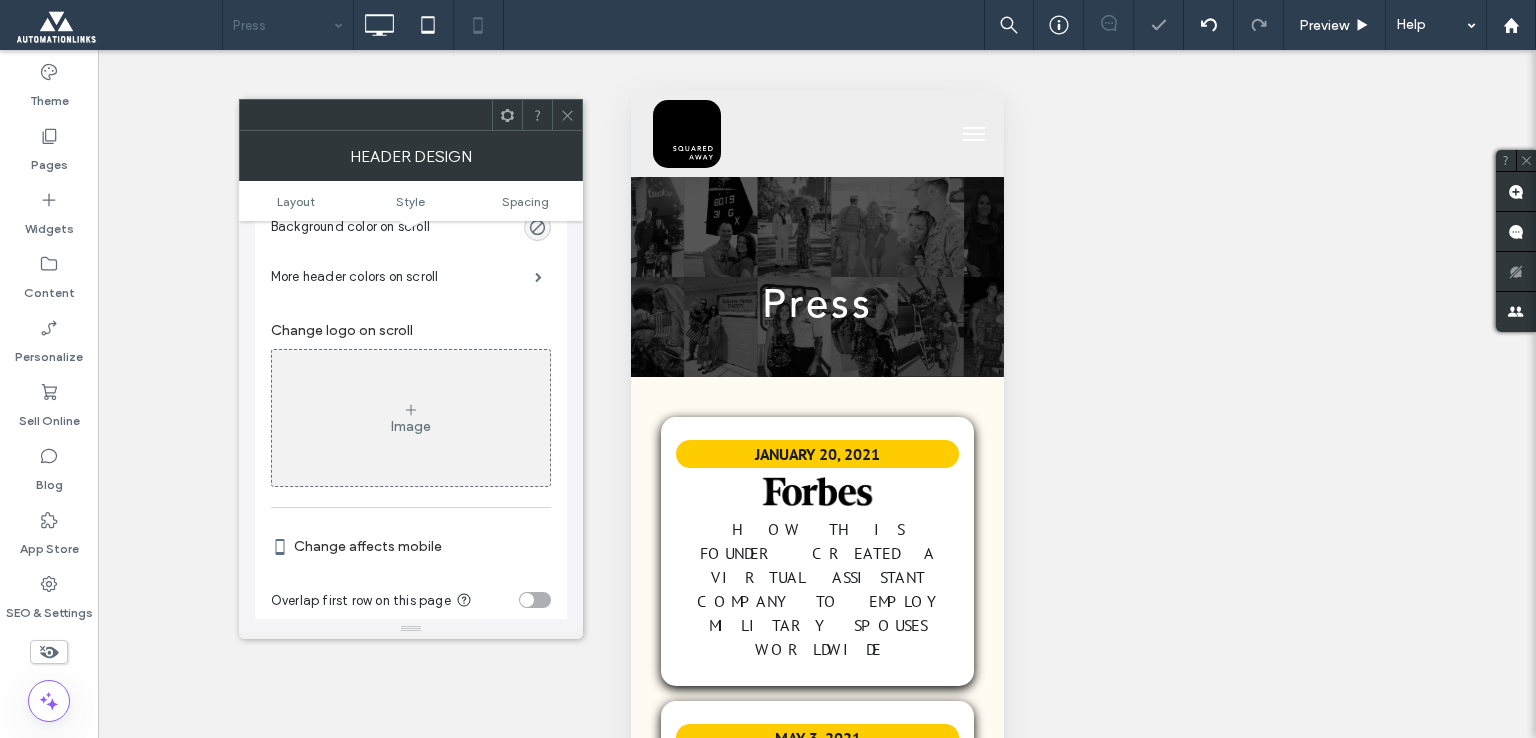 click at bounding box center [535, 600] 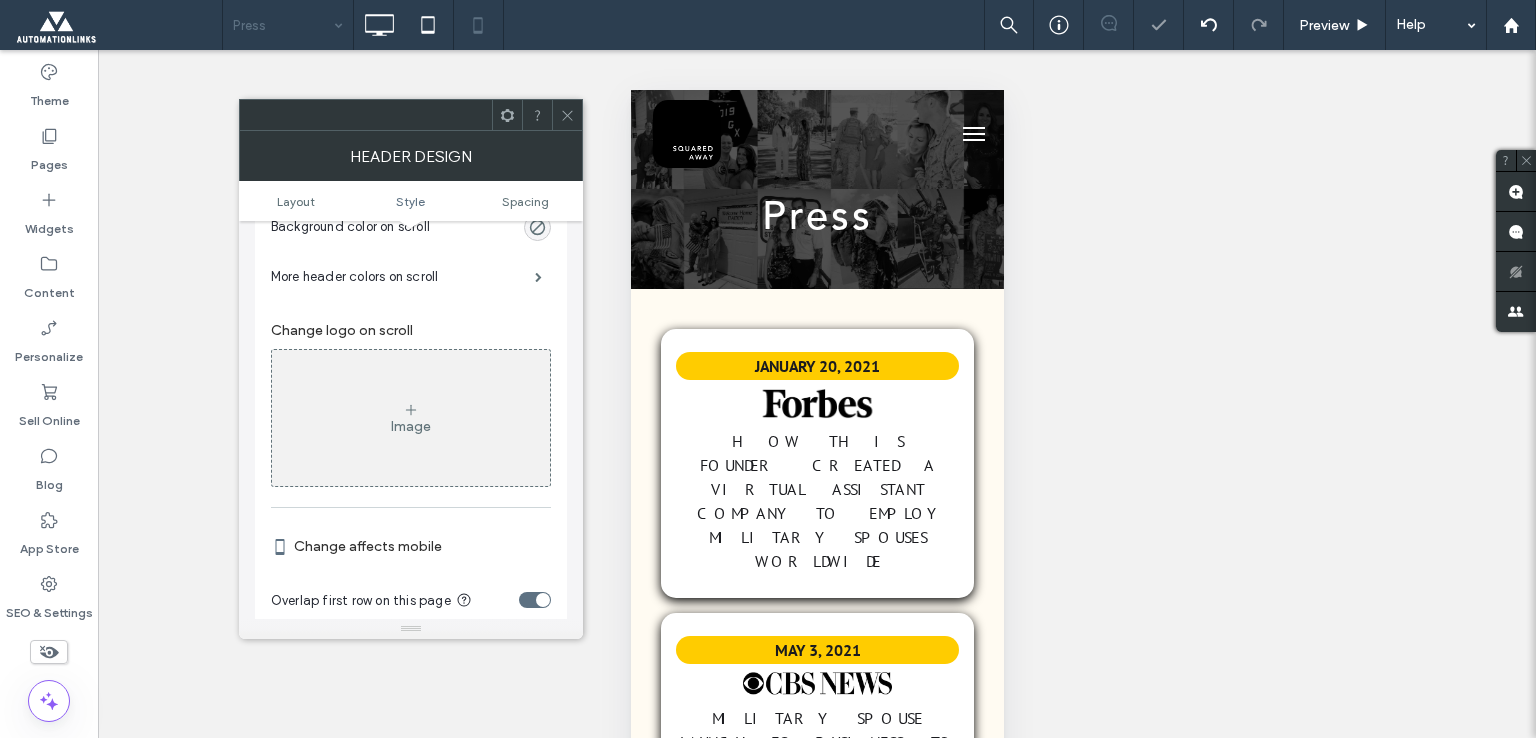 click at bounding box center (567, 115) 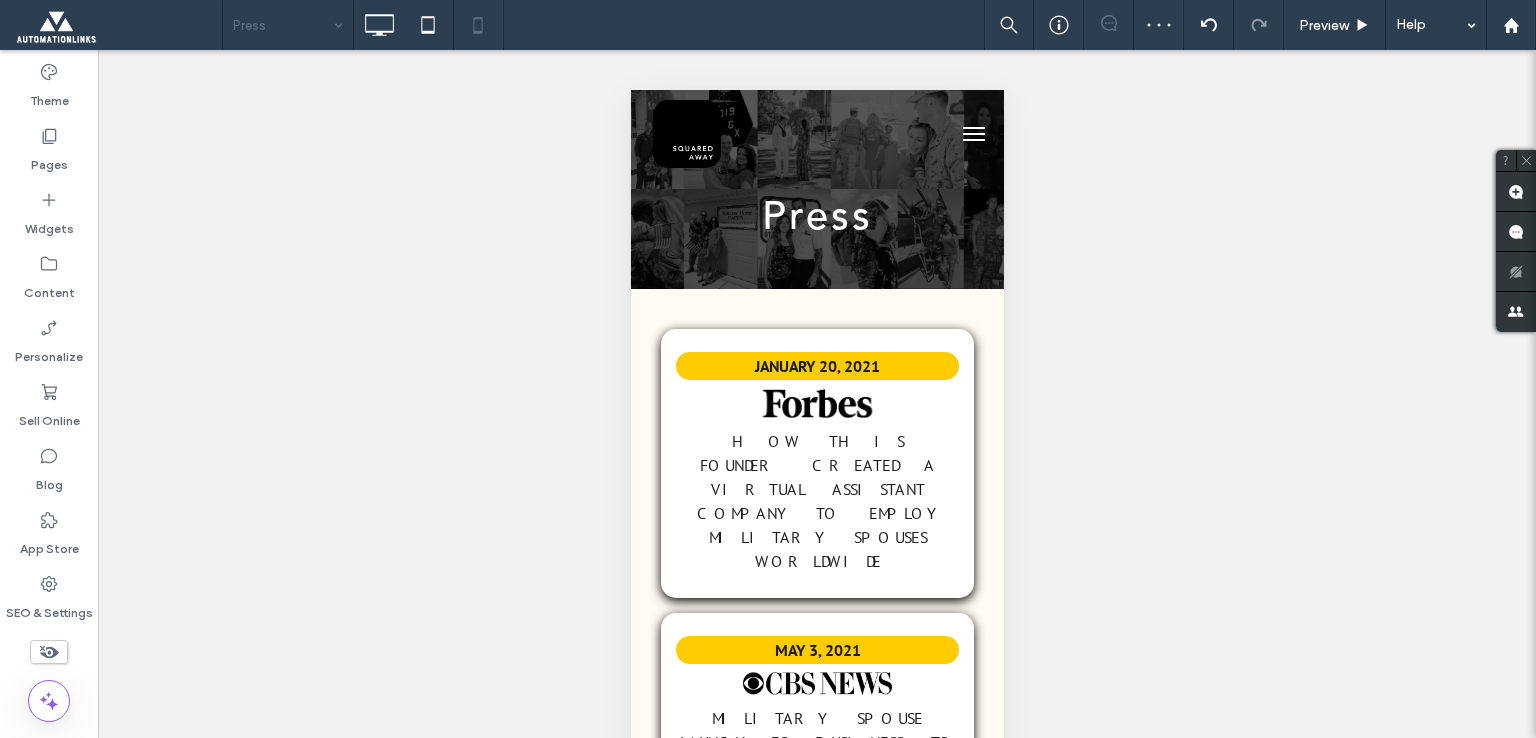 click at bounding box center [973, 134] 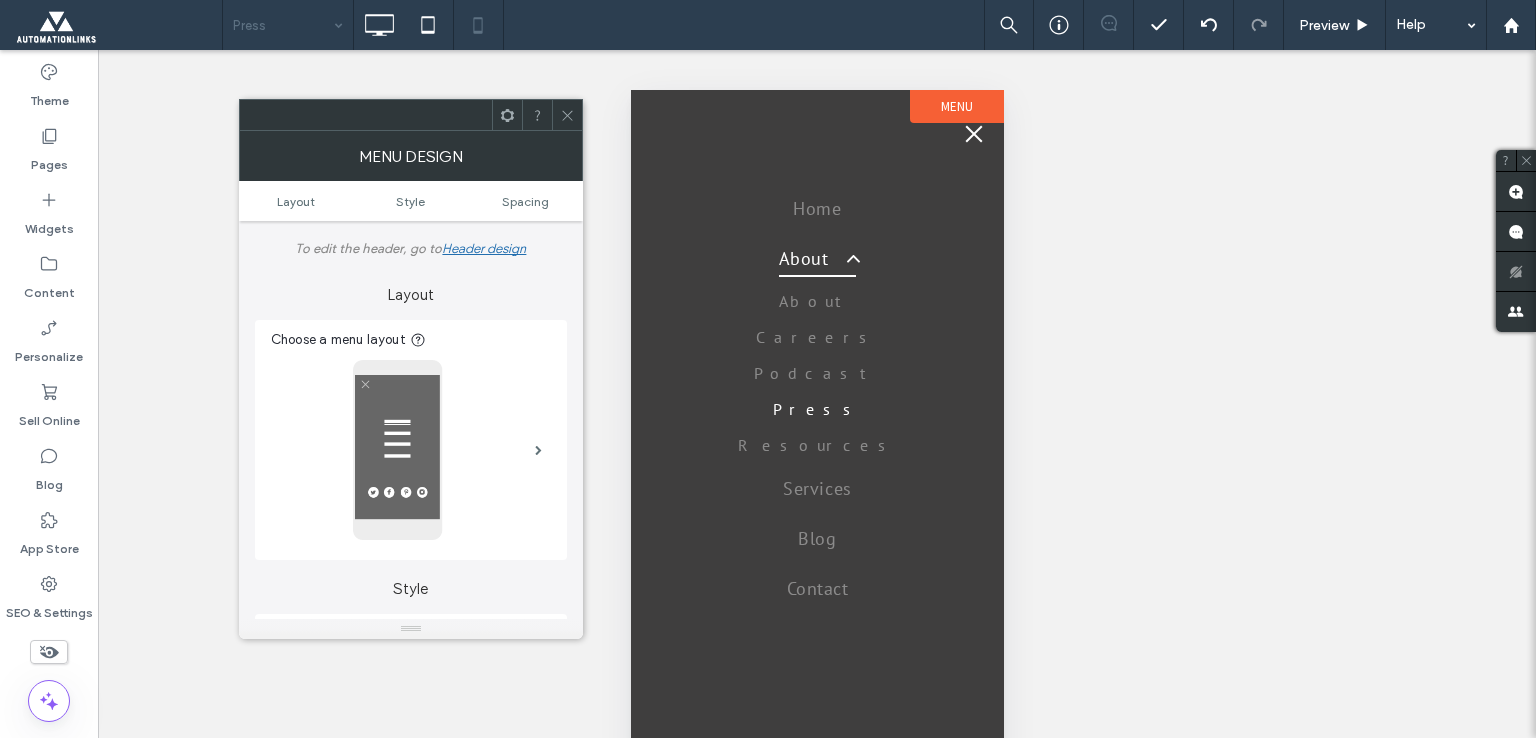 click on "To edit the header, go to   Header design Layout Choose a menu layout Style Enter from Top Side Cover header Fit height to content Height **** Background Color Image Background color Shadow Overlay site color Close Icon Color Close Icon Background Color To edit menu icon style, go to  Header design Spacing" at bounding box center [411, 420] 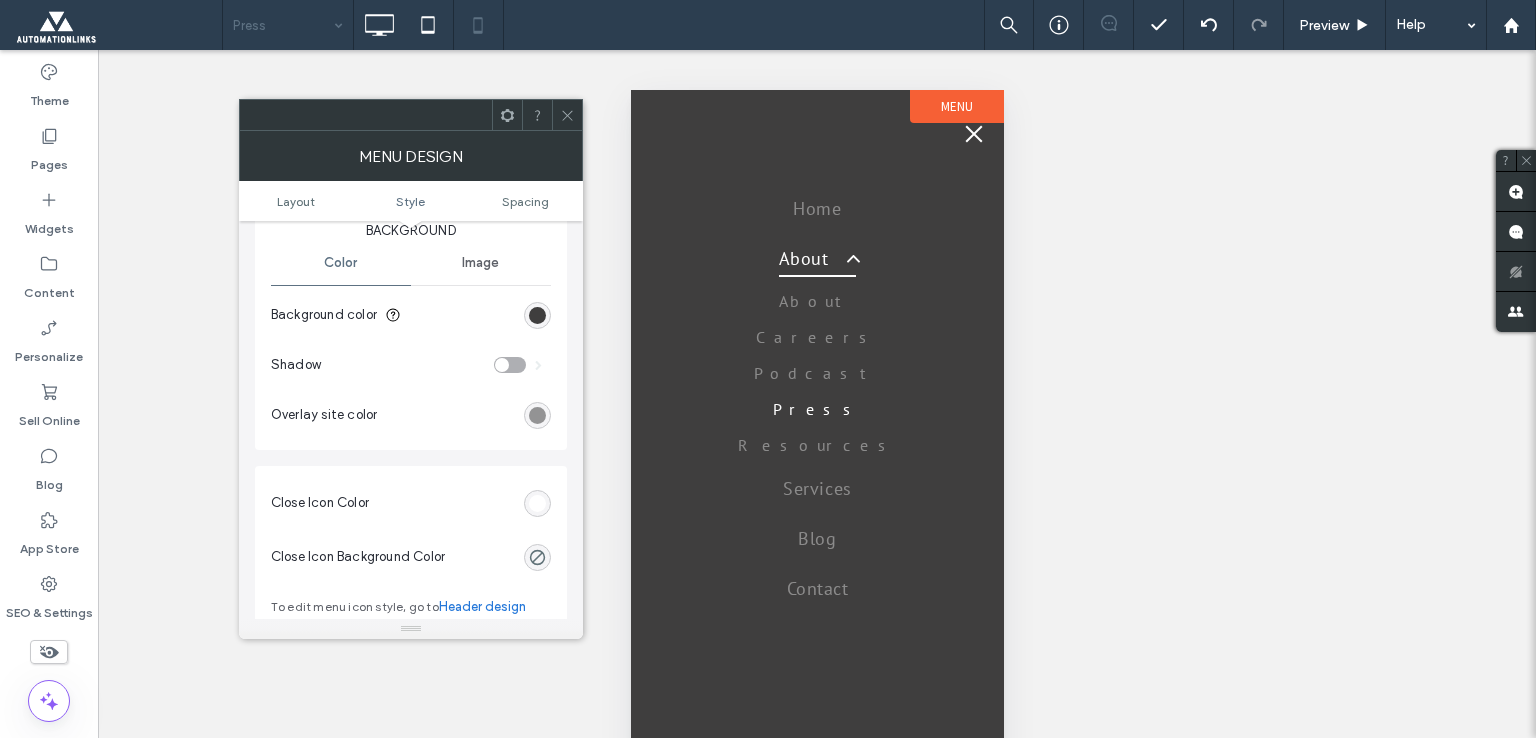 scroll, scrollTop: 672, scrollLeft: 0, axis: vertical 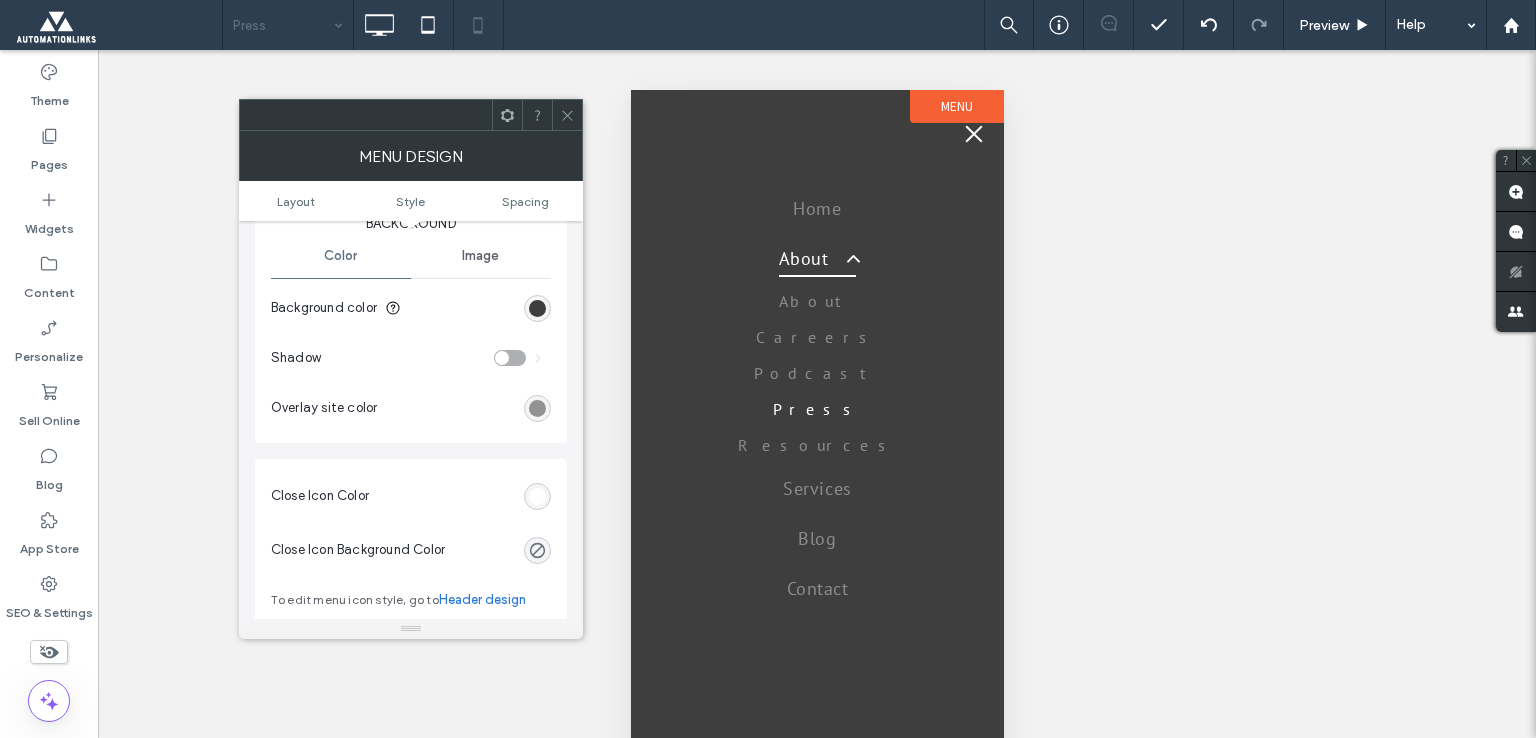 drag, startPoint x: 567, startPoint y: 461, endPoint x: 567, endPoint y: 449, distance: 12 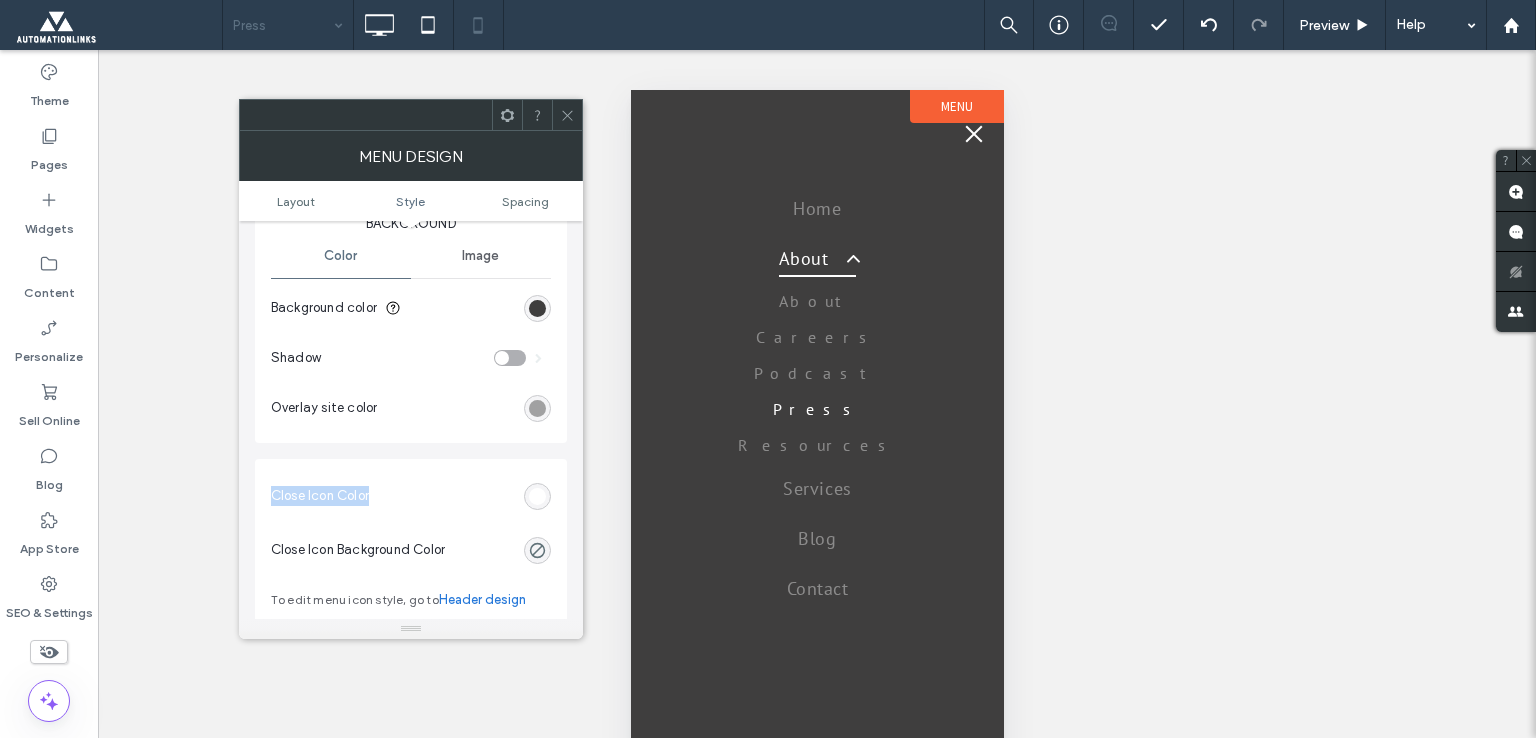 drag, startPoint x: 567, startPoint y: 449, endPoint x: 533, endPoint y: 412, distance: 50.24938 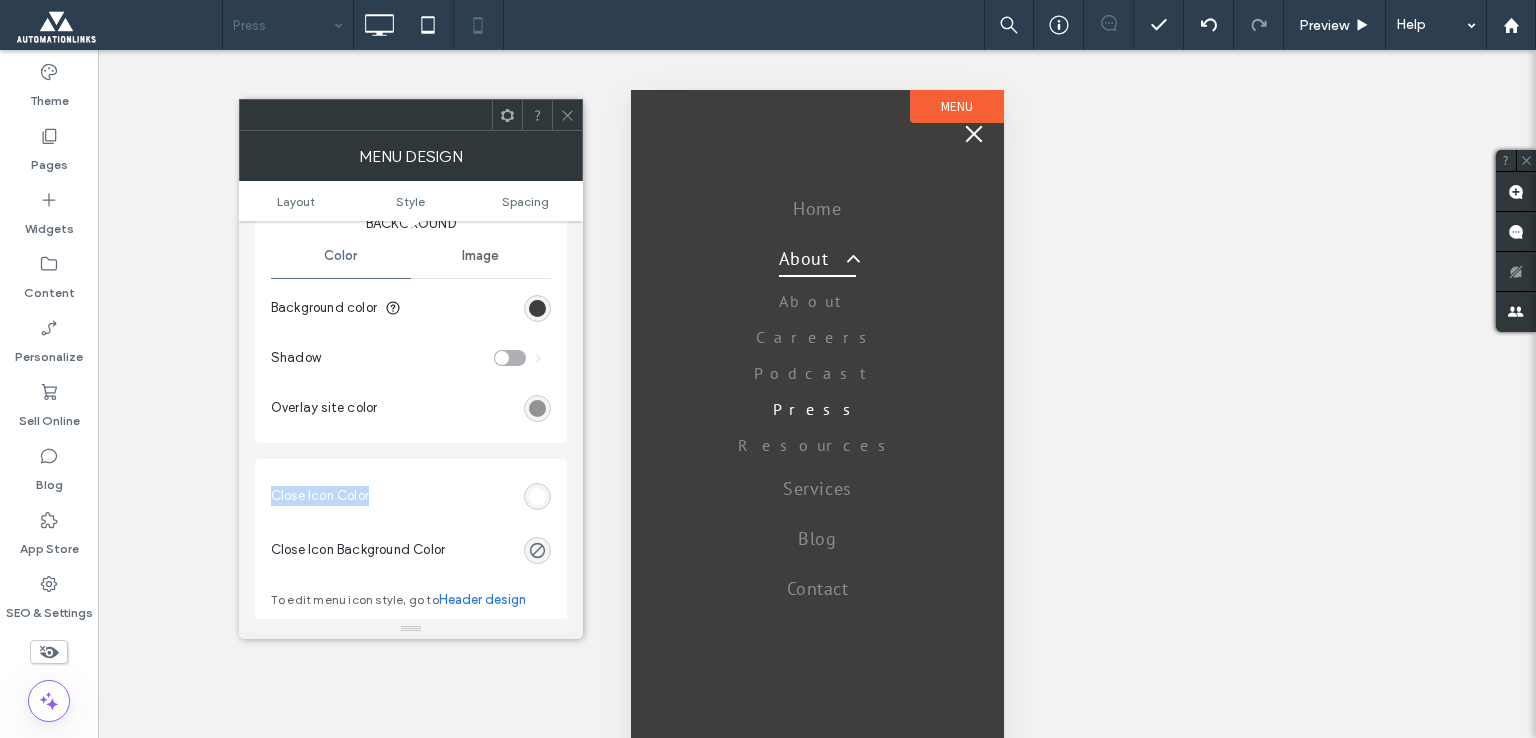 click on "Close Icon Color" at bounding box center [411, 496] 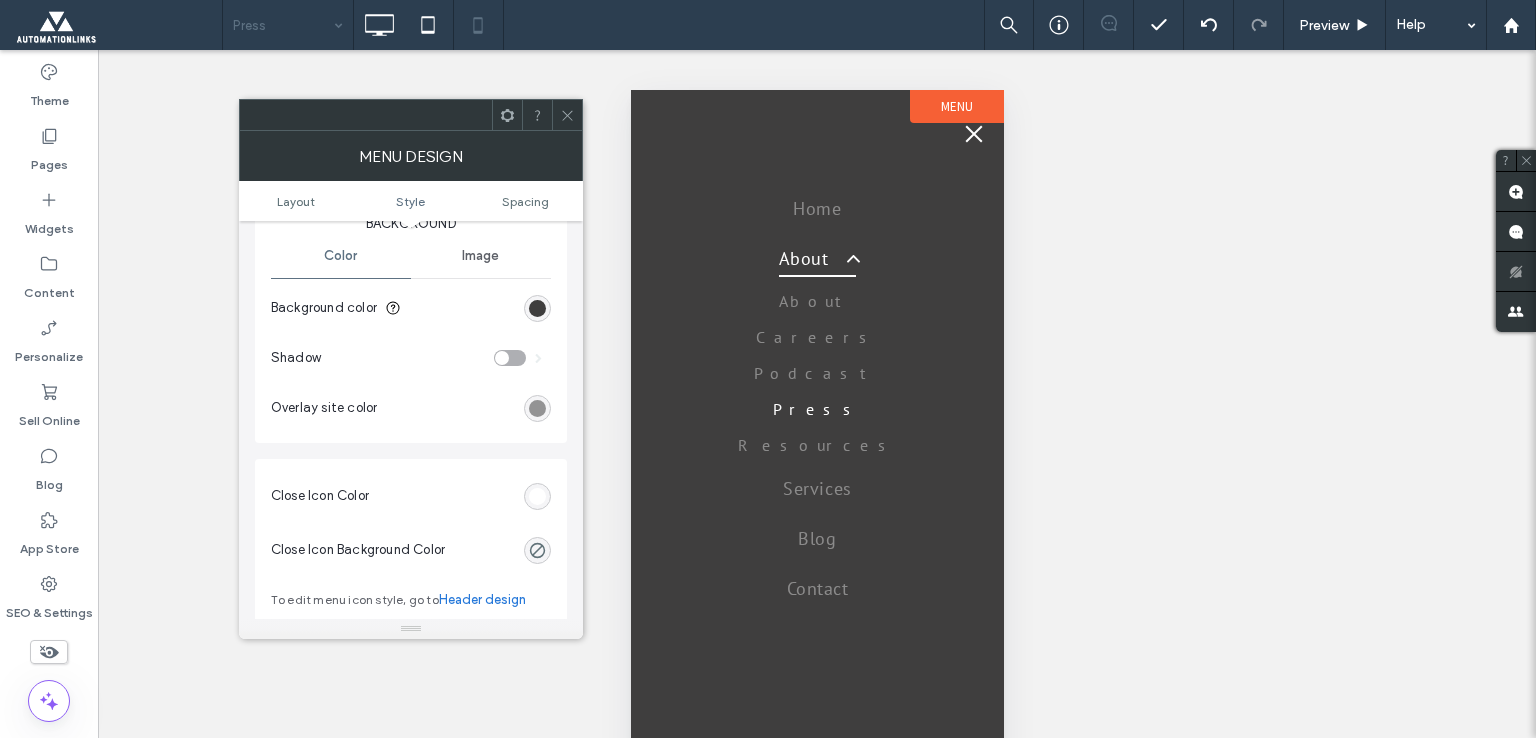 click at bounding box center (537, 496) 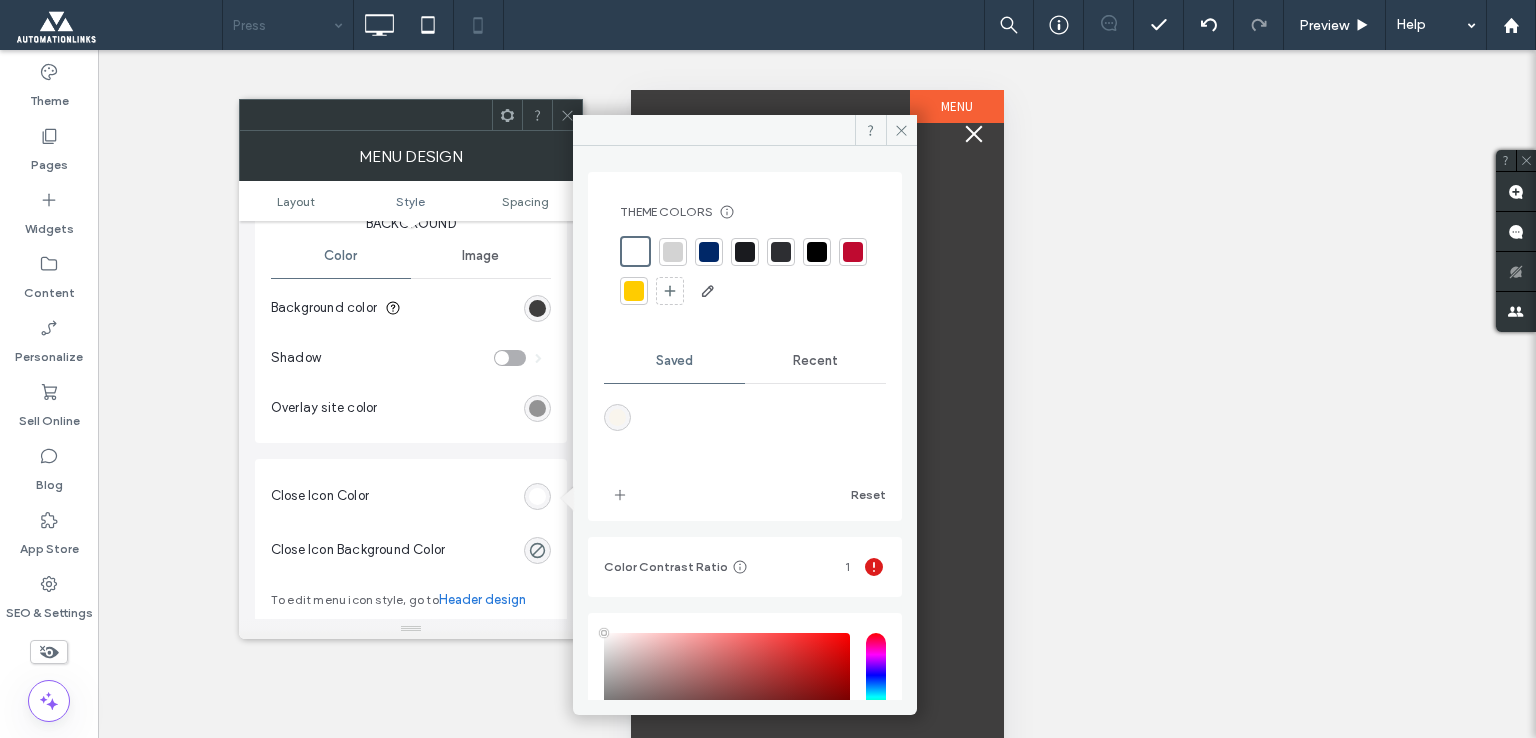 click at bounding box center [709, 252] 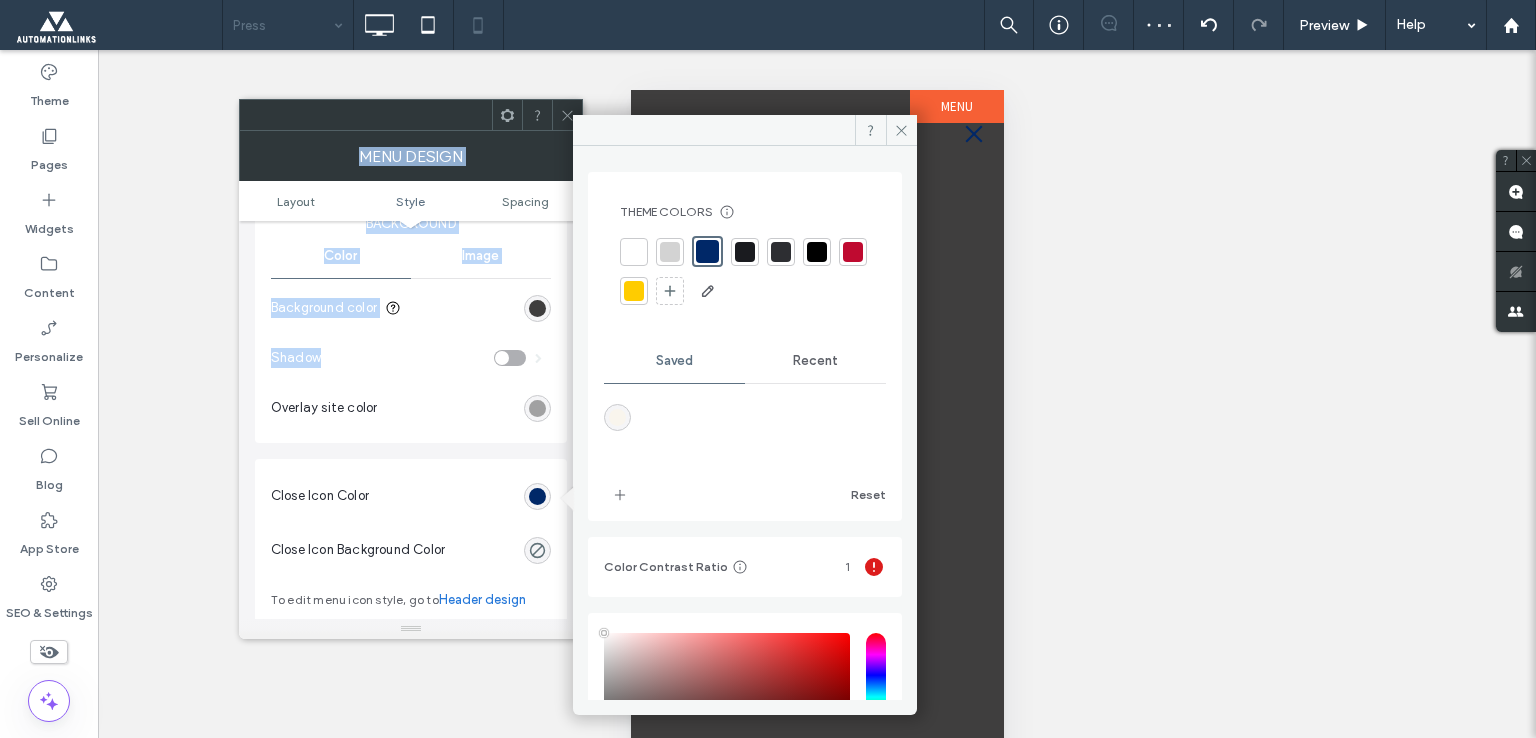 drag, startPoint x: 705, startPoint y: 118, endPoint x: 536, endPoint y: 400, distance: 328.76282 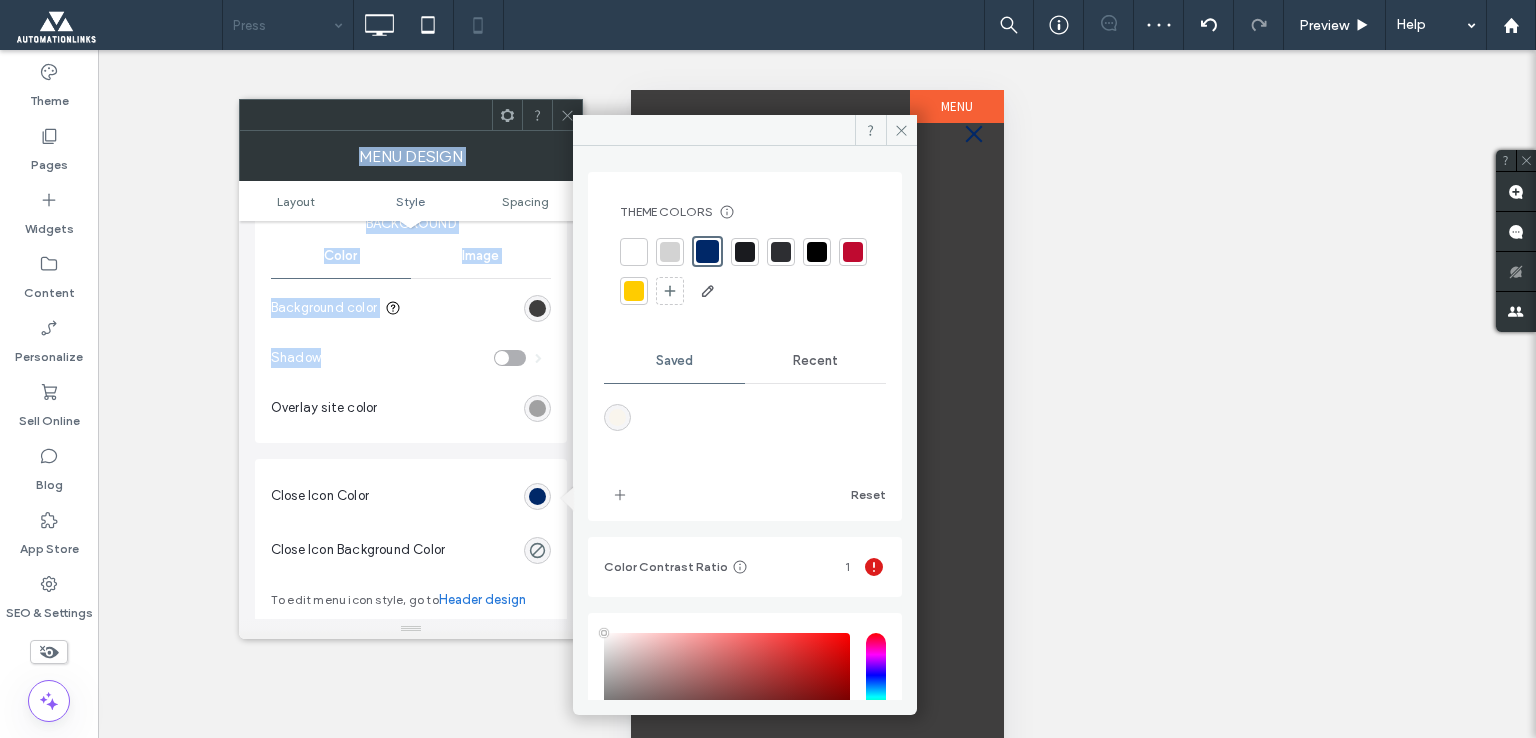 click on "Theme Colors Save time with Theme Colors Create a color palette to instantly add or change colors of connected site elements.    Learn more Saved Recent Reset Color Contrast Ratio 1 HEX ******* Opacity **** Menu Design Layout Style Spacing To edit the header, go to   Header design Layout Choose a menu layout Style Enter from Top Side Cover header Fit height to content Height **** Background Color Image Background color Shadow Overlay site color Close Icon Color Close Icon Background Color To edit menu icon style, go to  Header design Spacing" at bounding box center (411, 385) 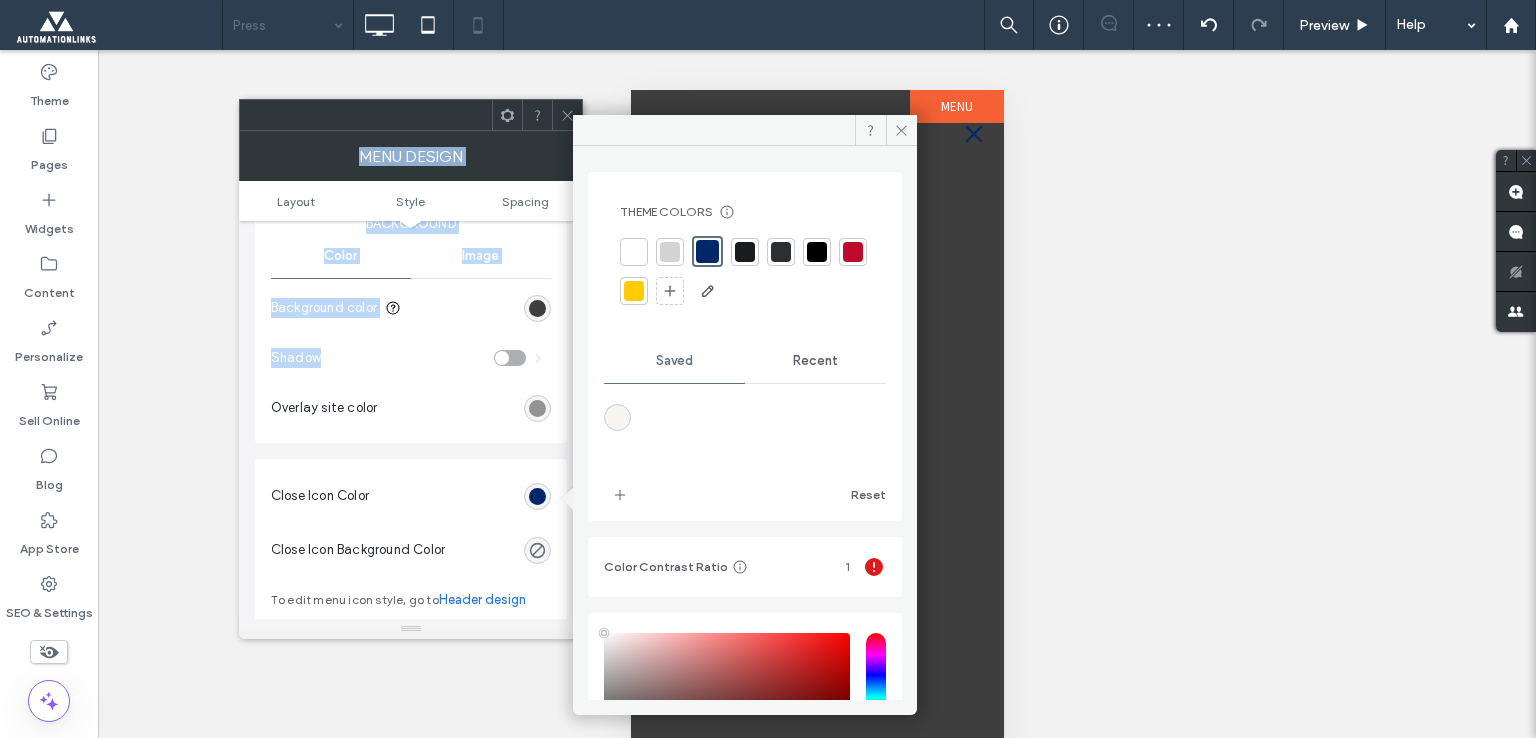 click at bounding box center (634, 252) 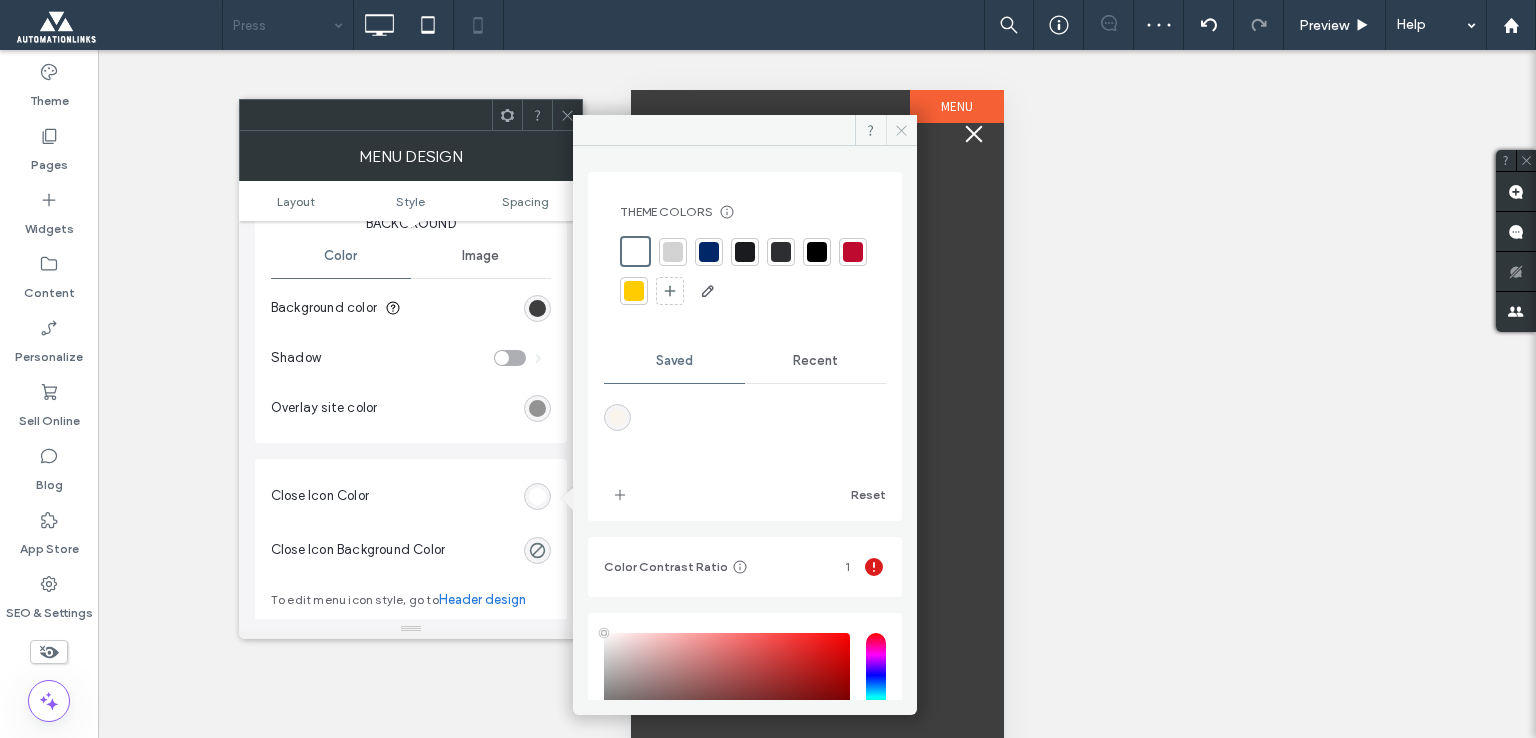 click 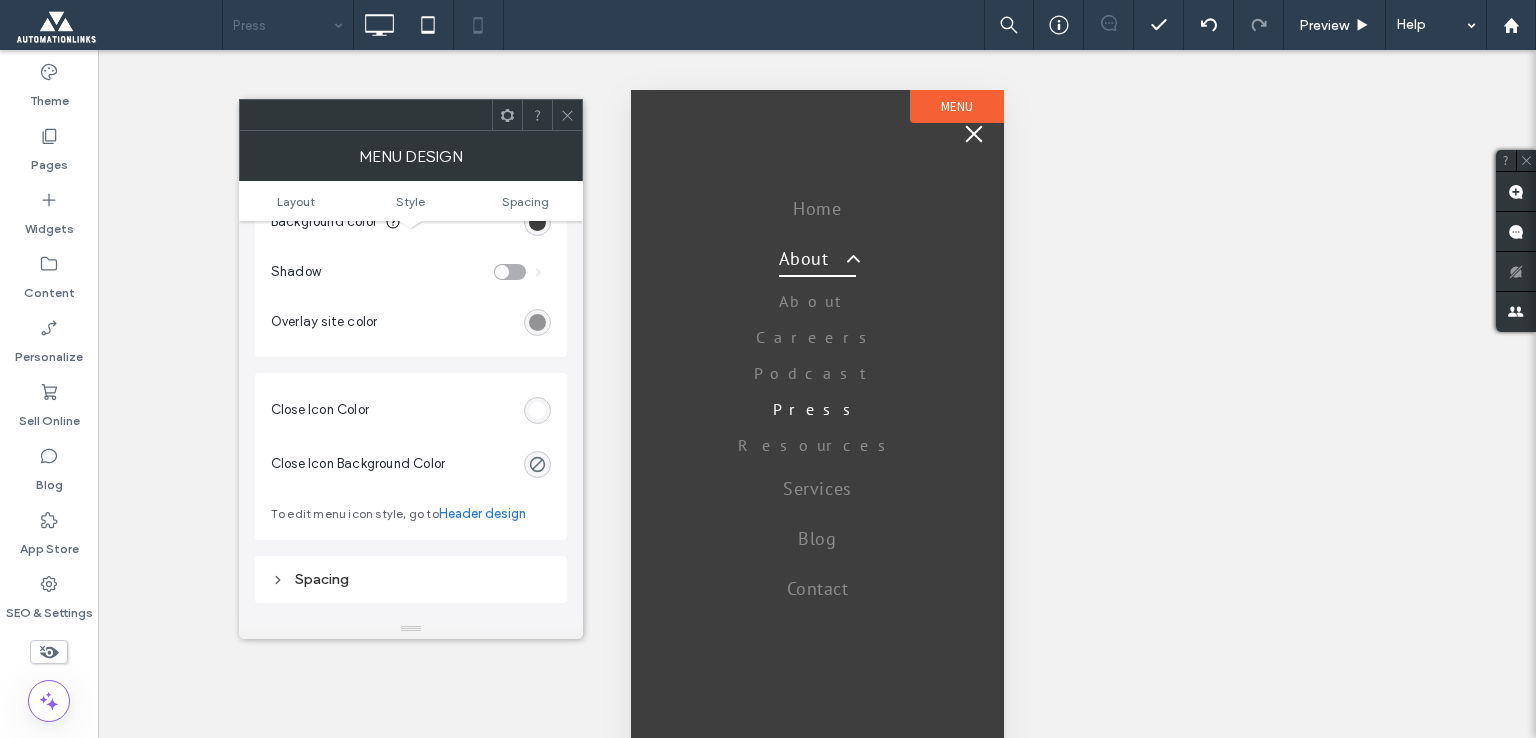 scroll, scrollTop: 731, scrollLeft: 0, axis: vertical 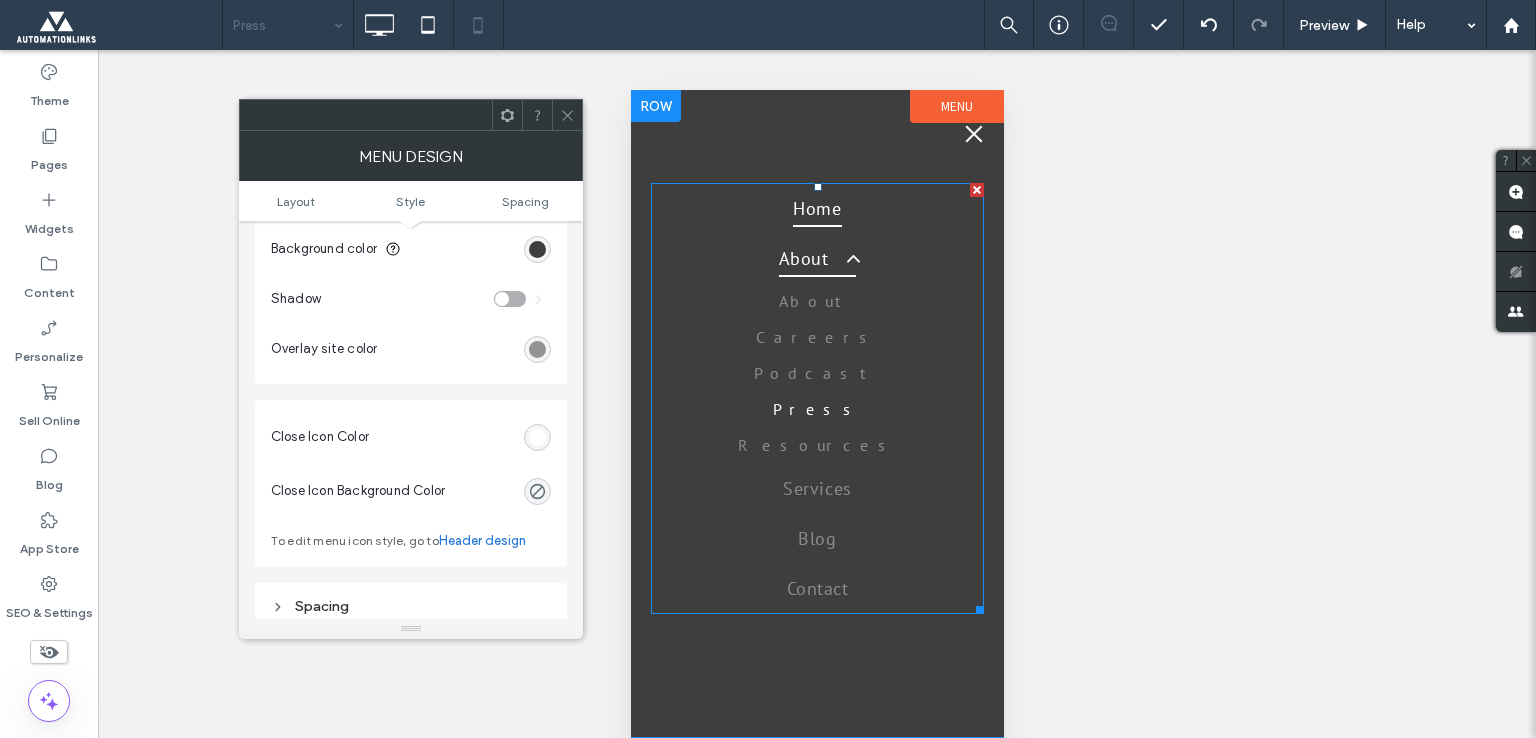 click on "Home" at bounding box center (816, 208) 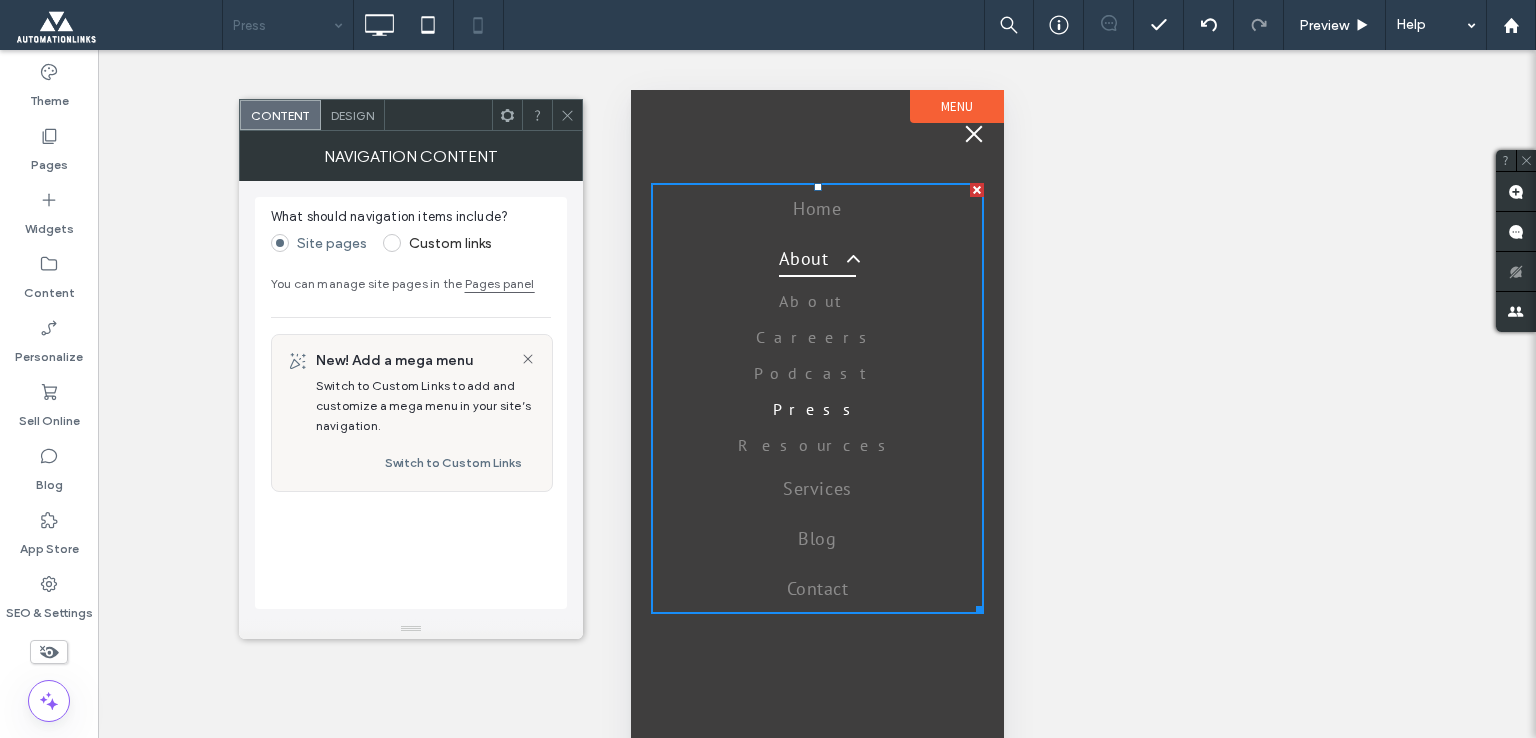 click on "Design" at bounding box center (353, 115) 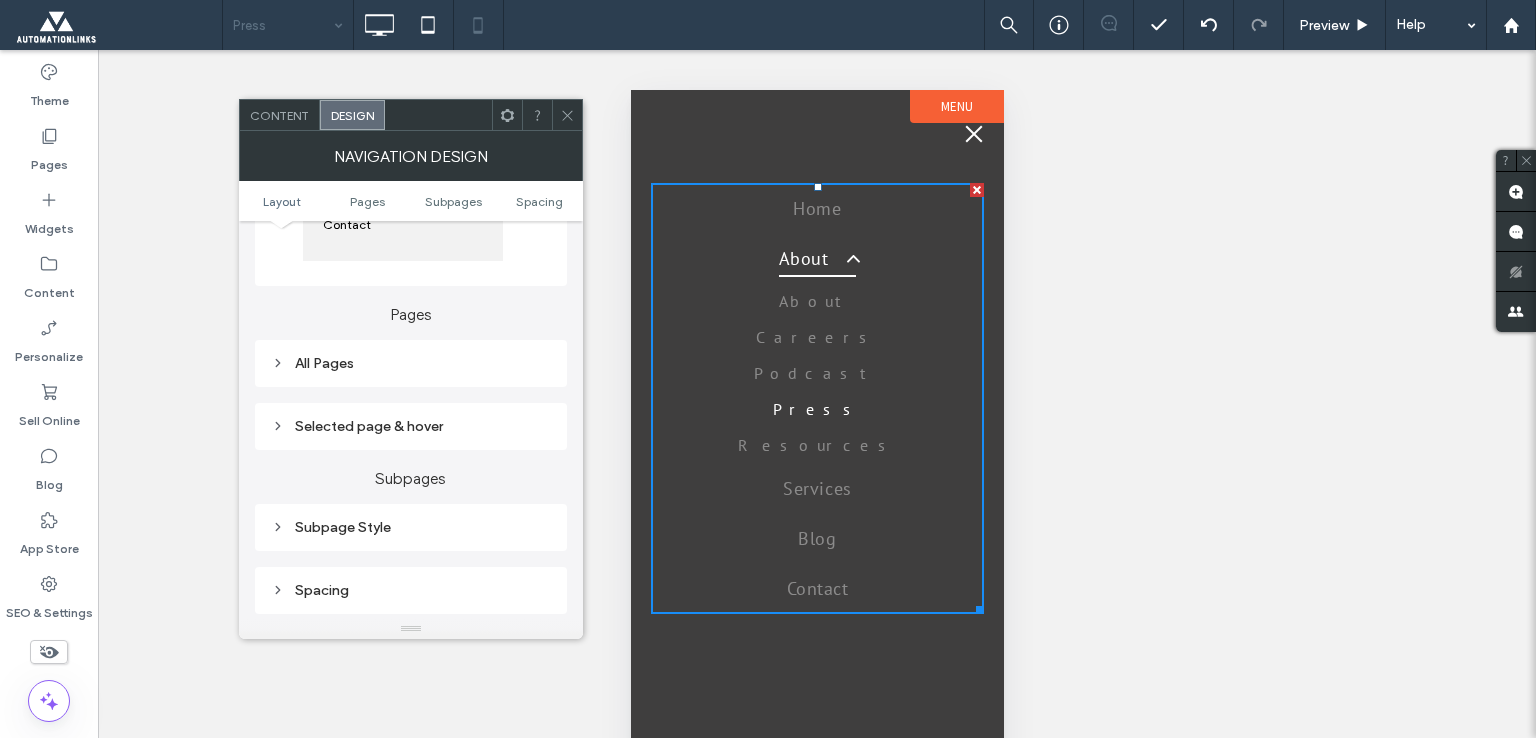 scroll, scrollTop: 364, scrollLeft: 0, axis: vertical 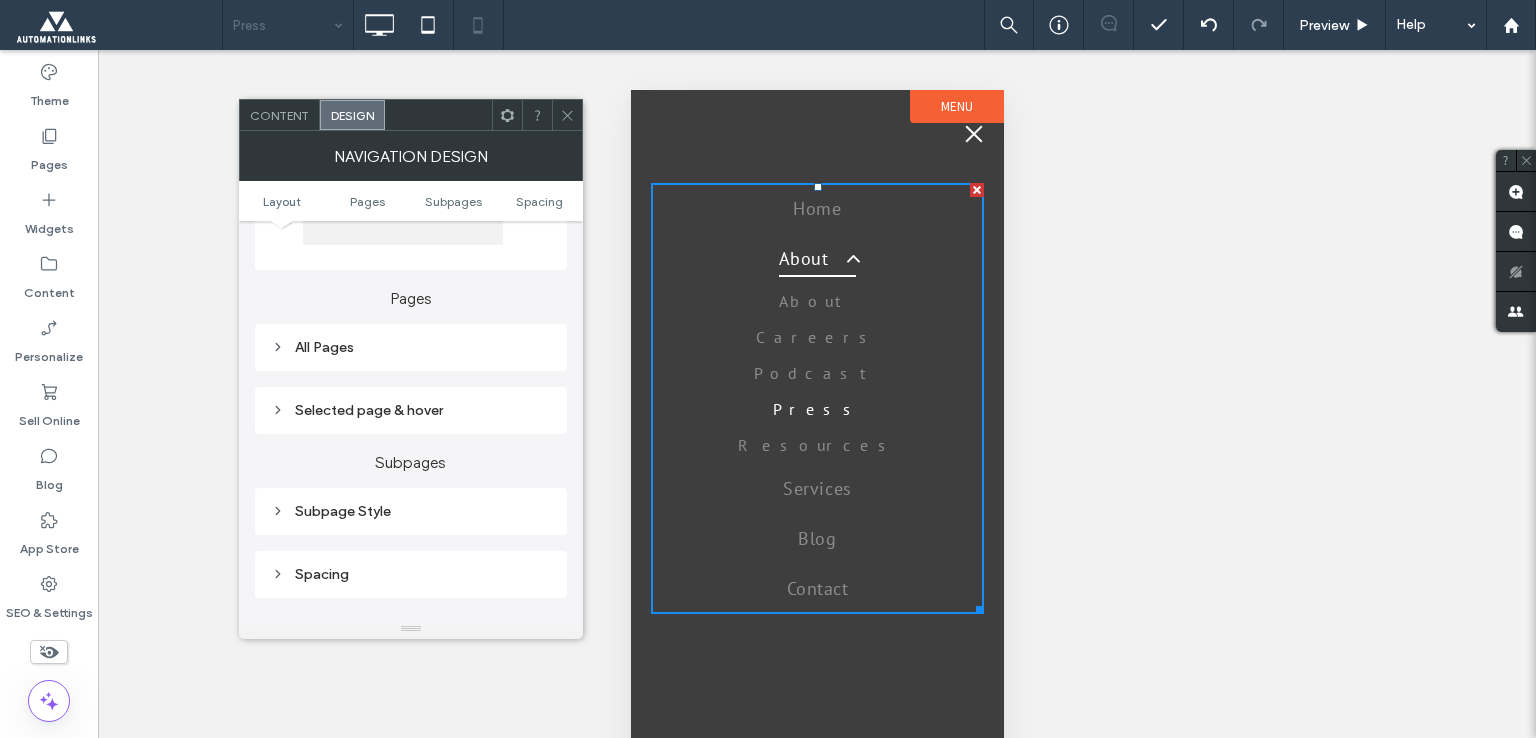 click on "All Pages" at bounding box center [411, 347] 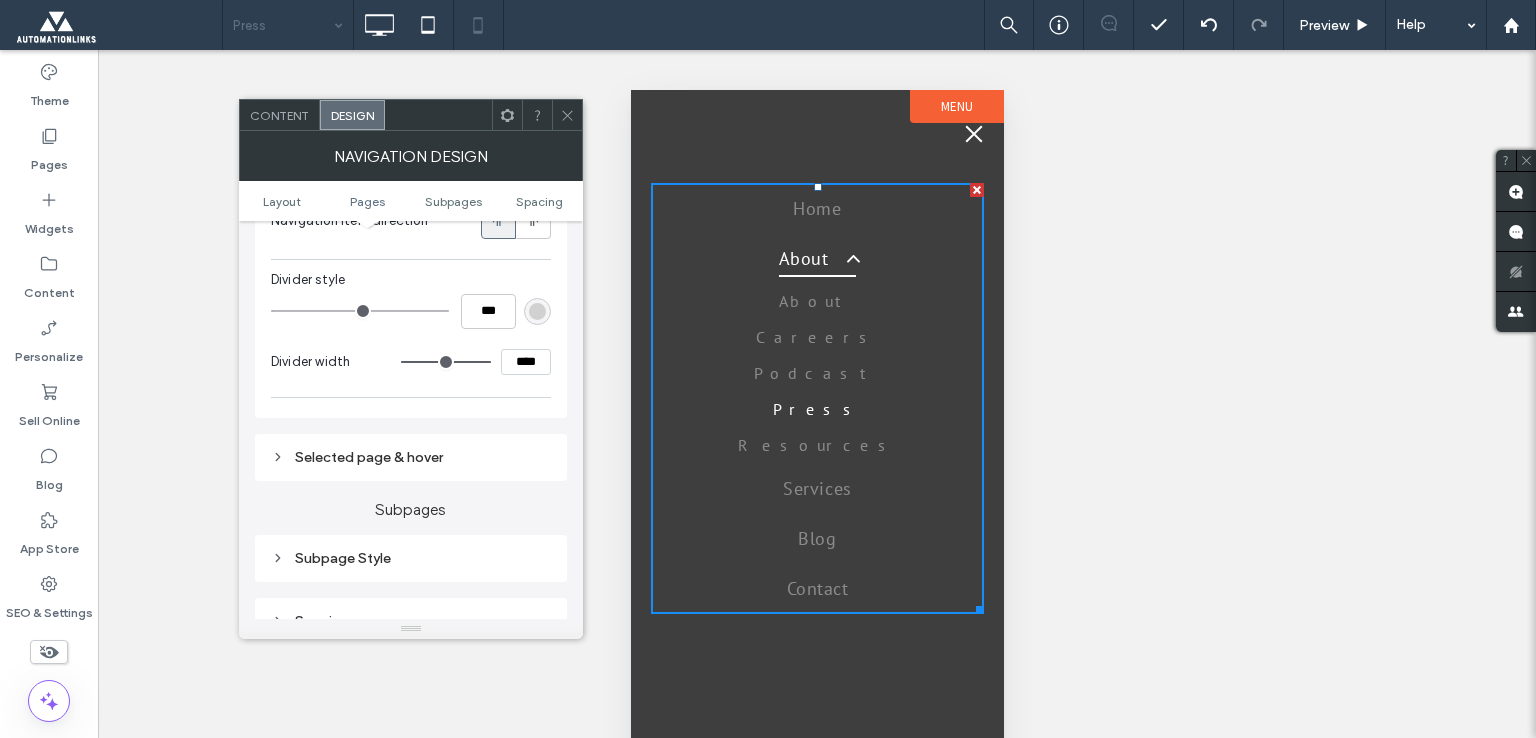 scroll, scrollTop: 645, scrollLeft: 0, axis: vertical 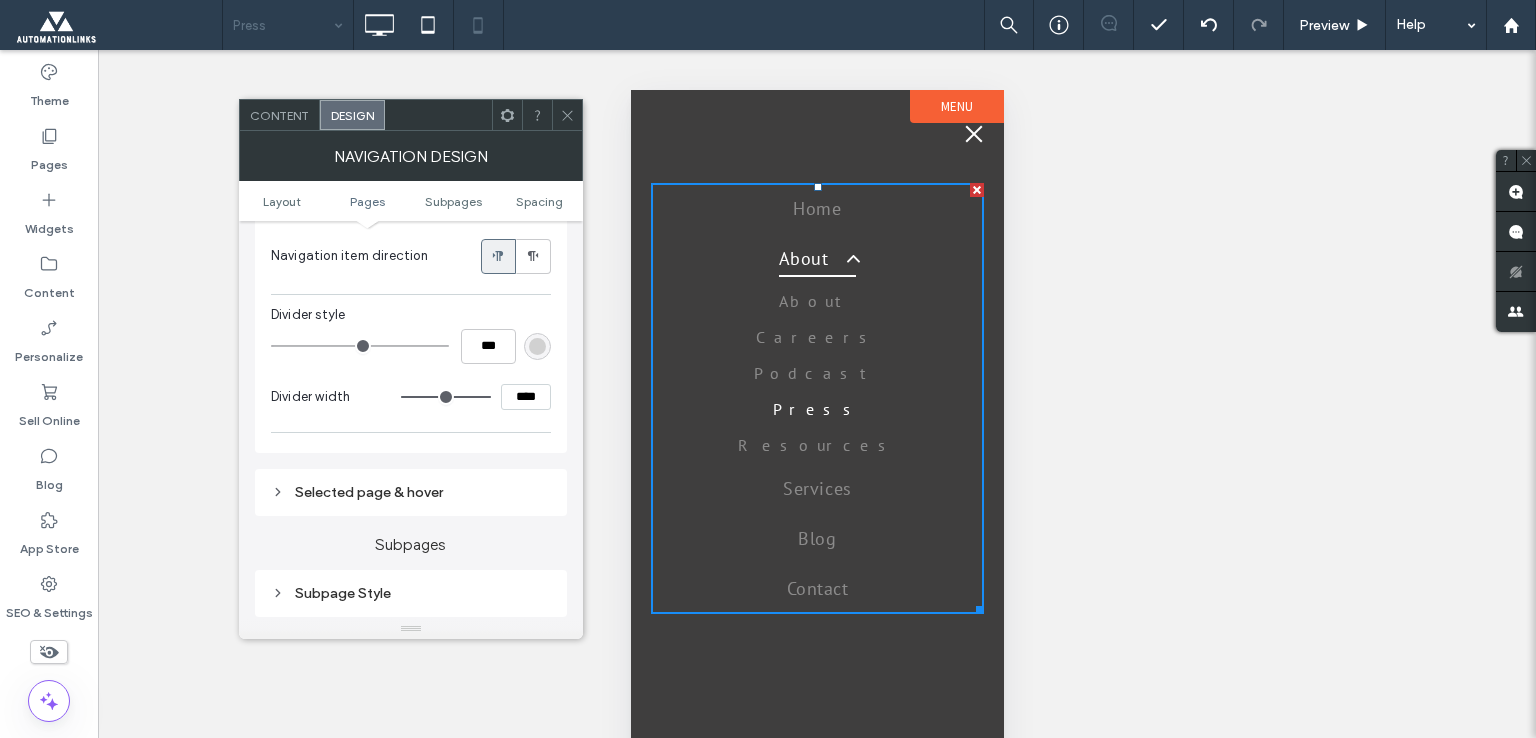 click on "Selected page & hover" at bounding box center [411, 492] 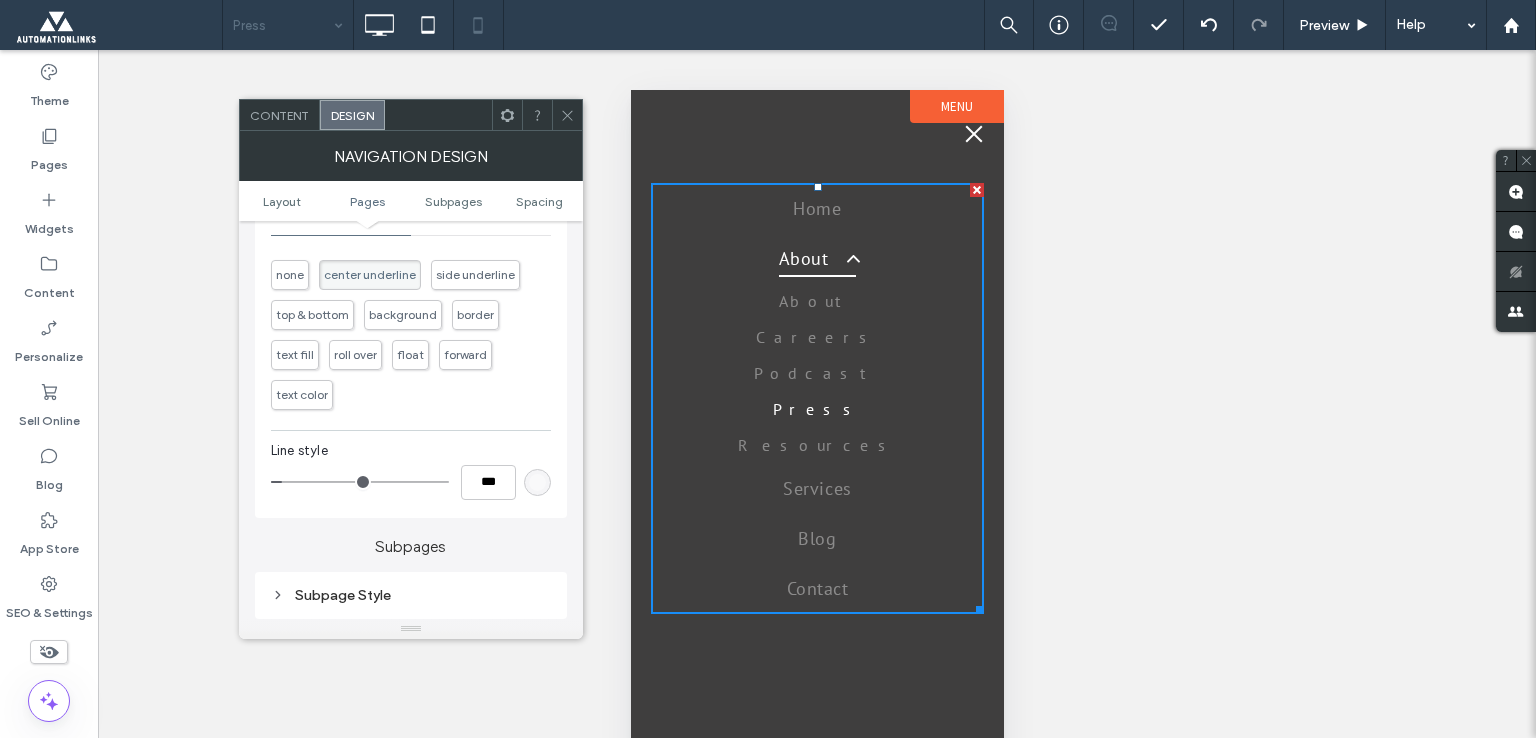 scroll, scrollTop: 967, scrollLeft: 0, axis: vertical 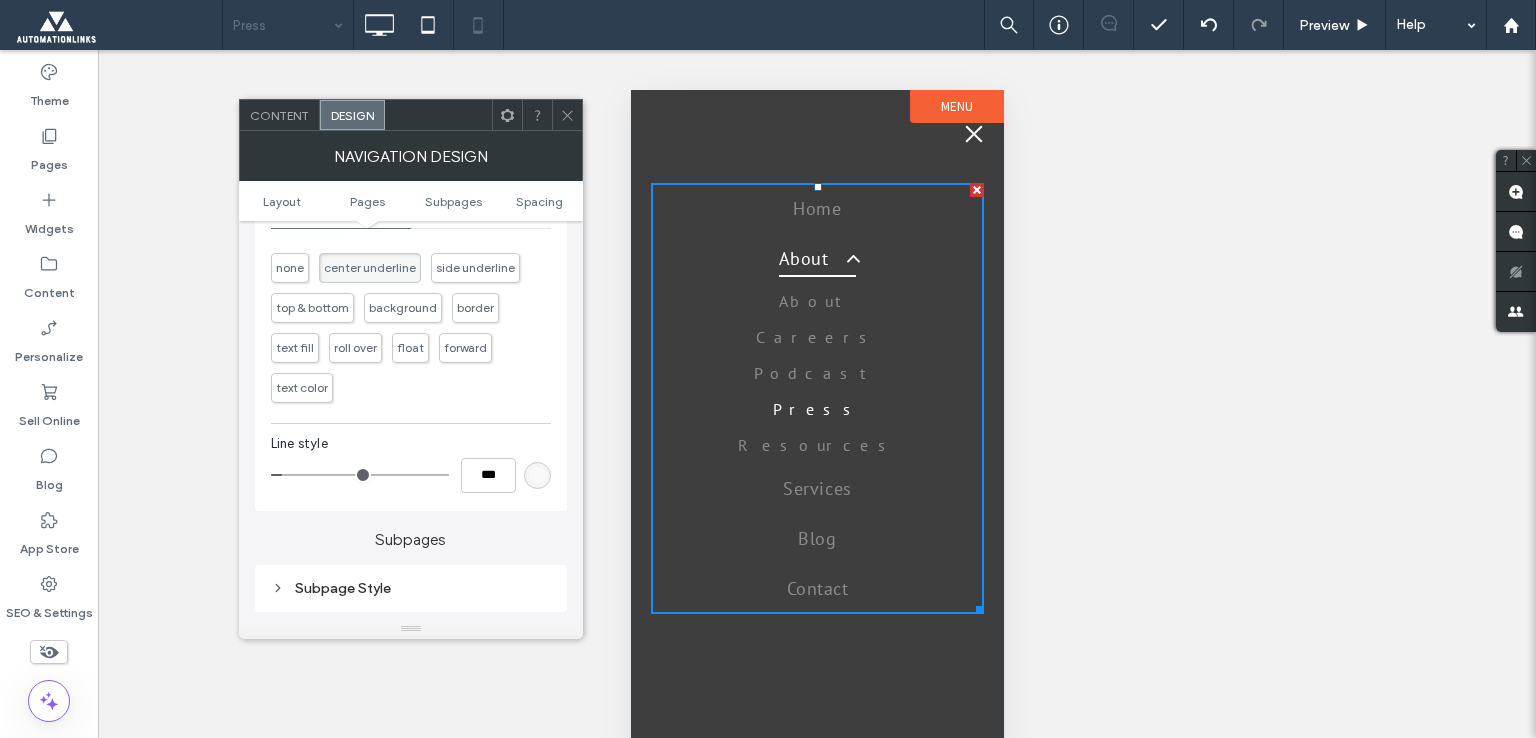click at bounding box center [537, 475] 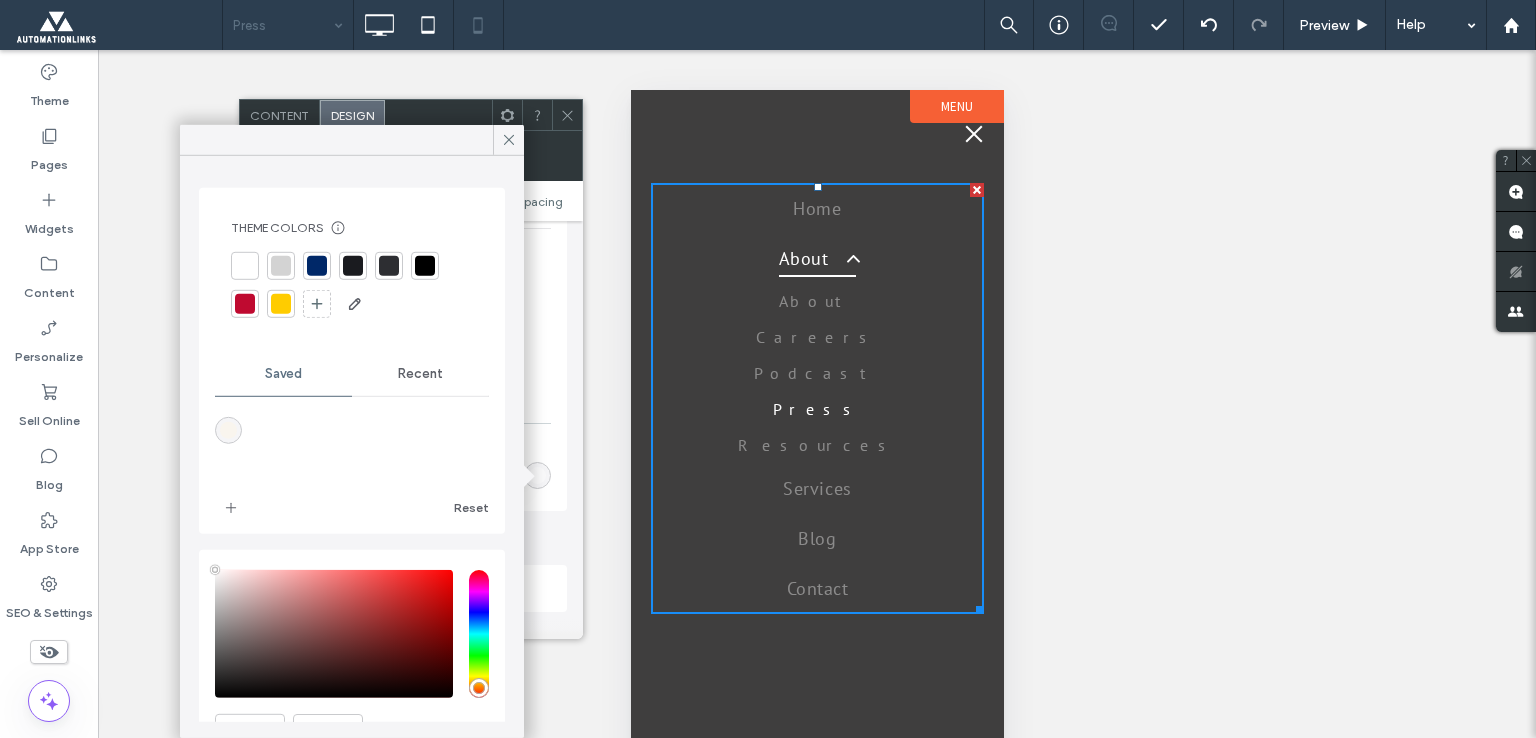 click at bounding box center [281, 304] 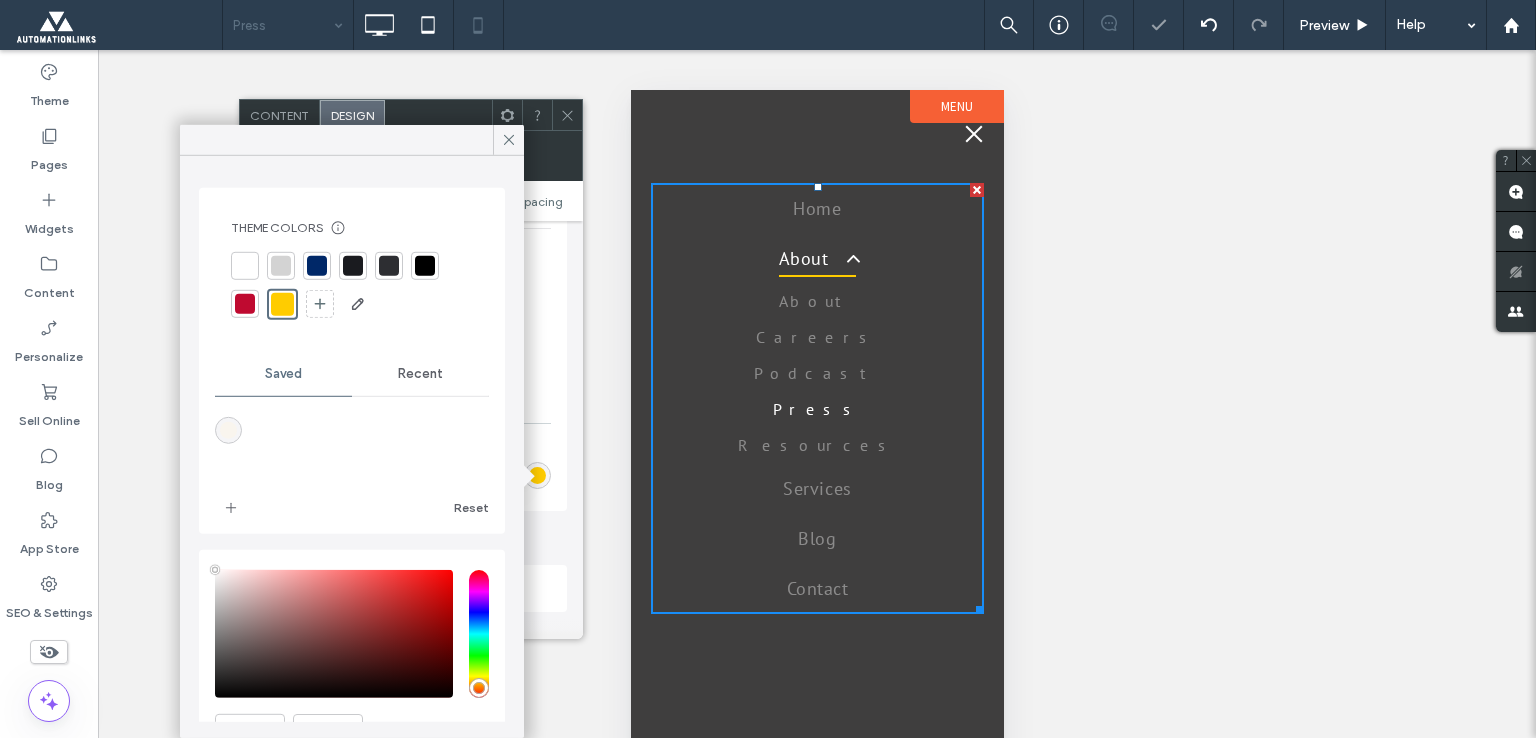 click 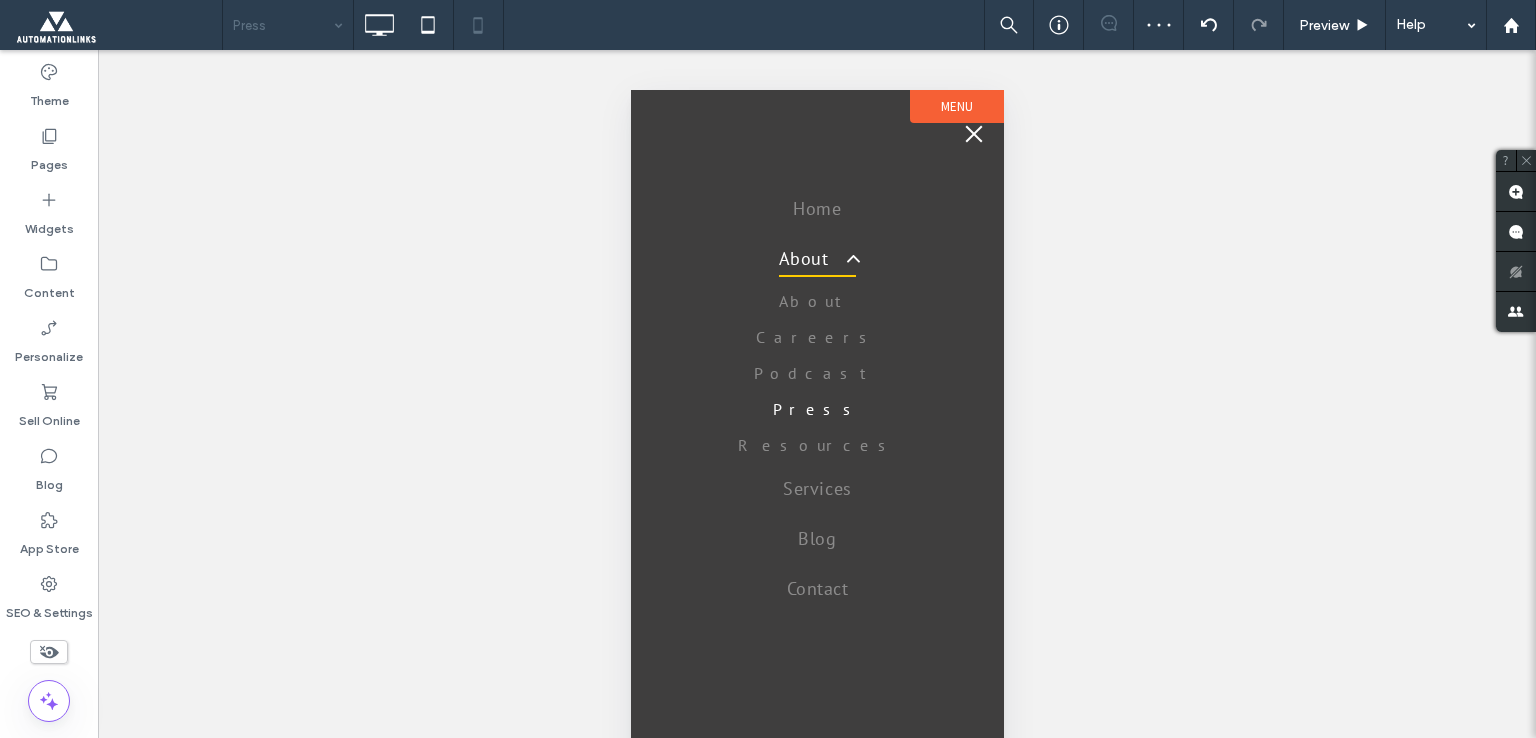 click at bounding box center (973, 134) 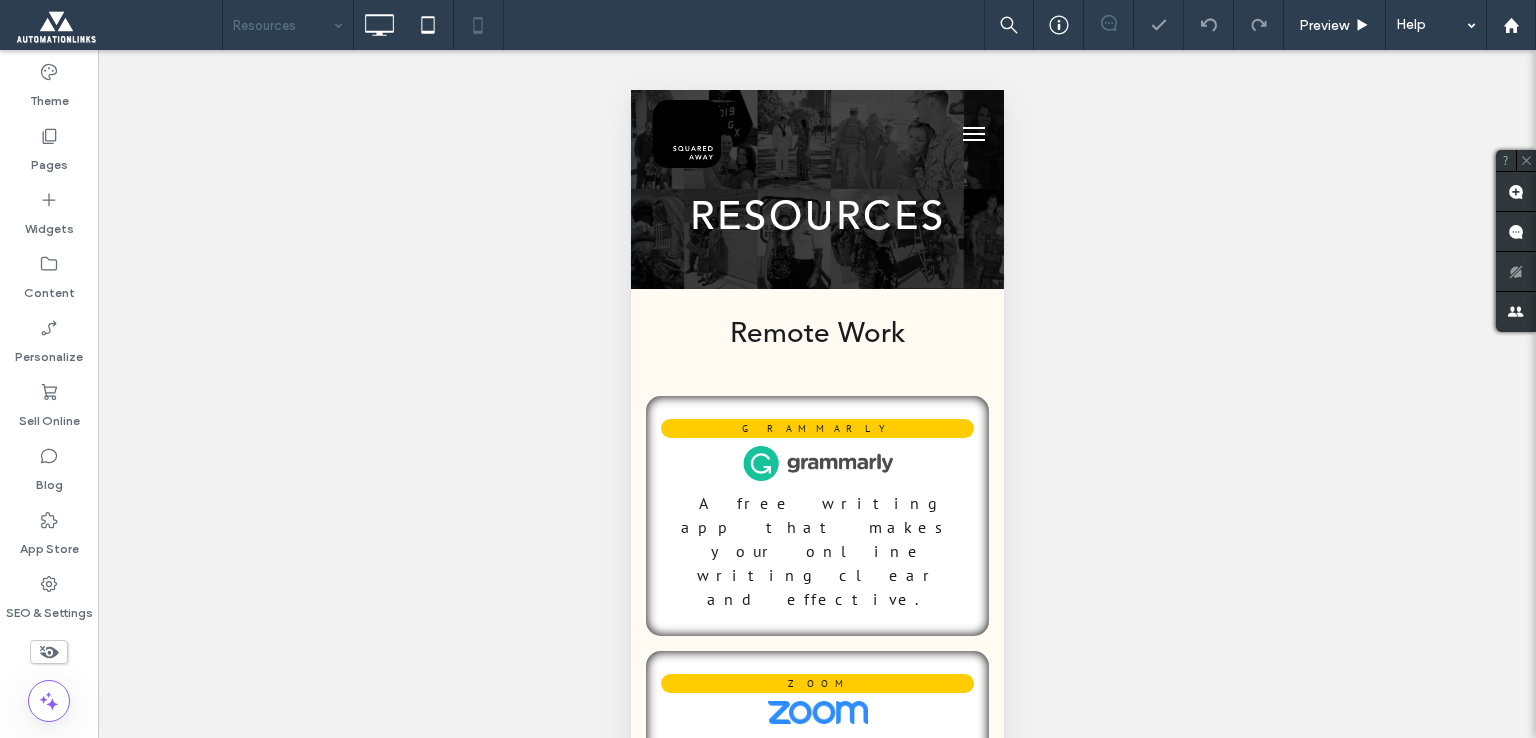 scroll, scrollTop: 0, scrollLeft: 0, axis: both 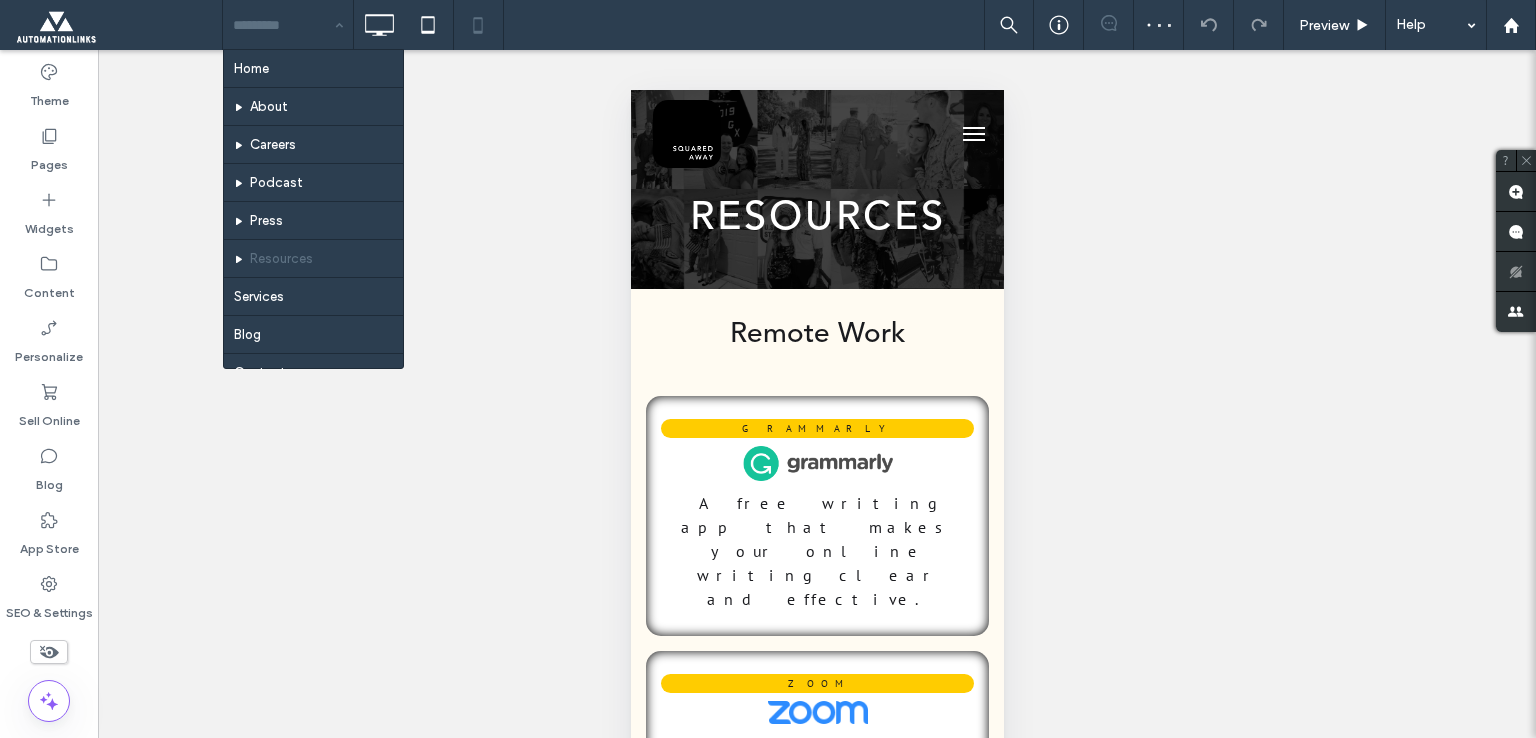 click at bounding box center [283, 25] 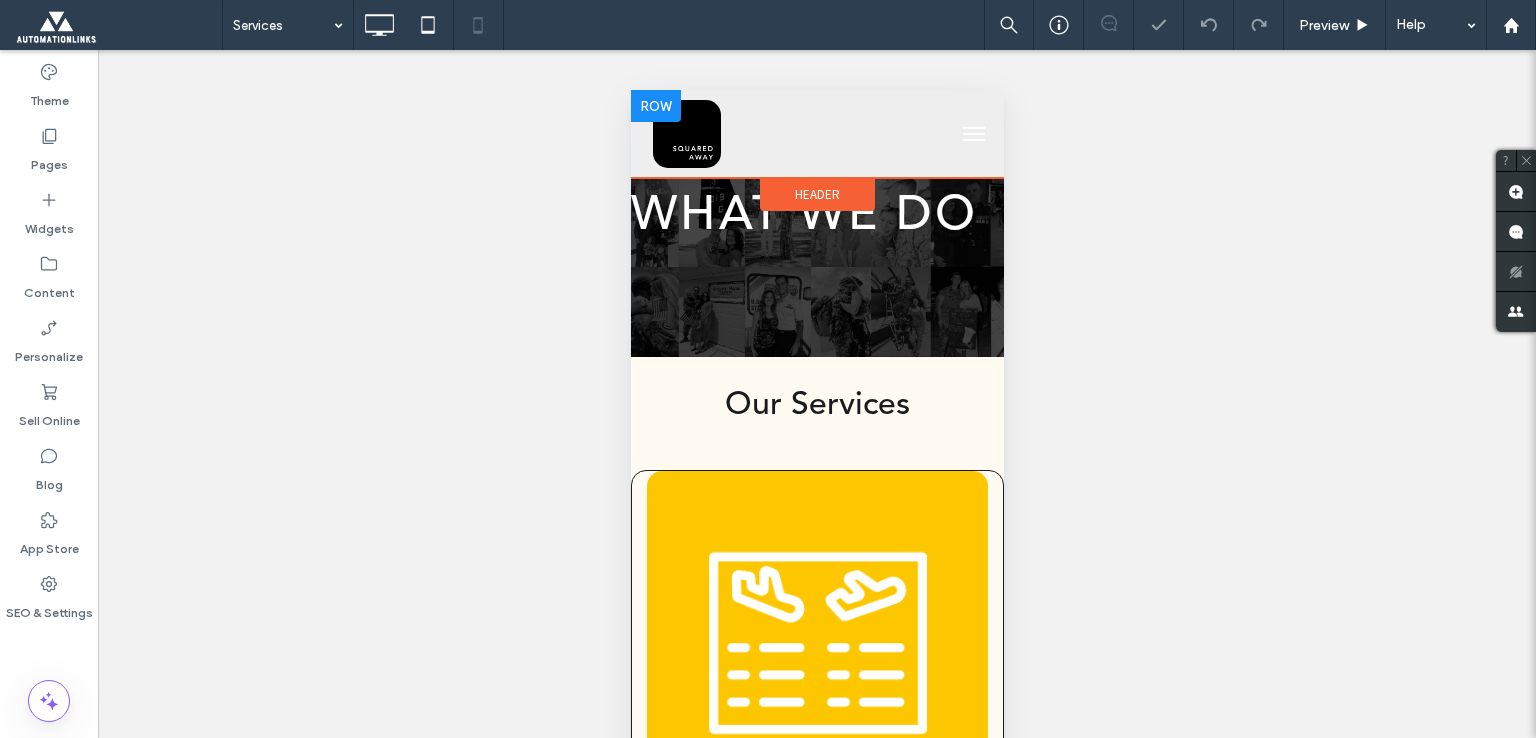 scroll, scrollTop: 0, scrollLeft: 0, axis: both 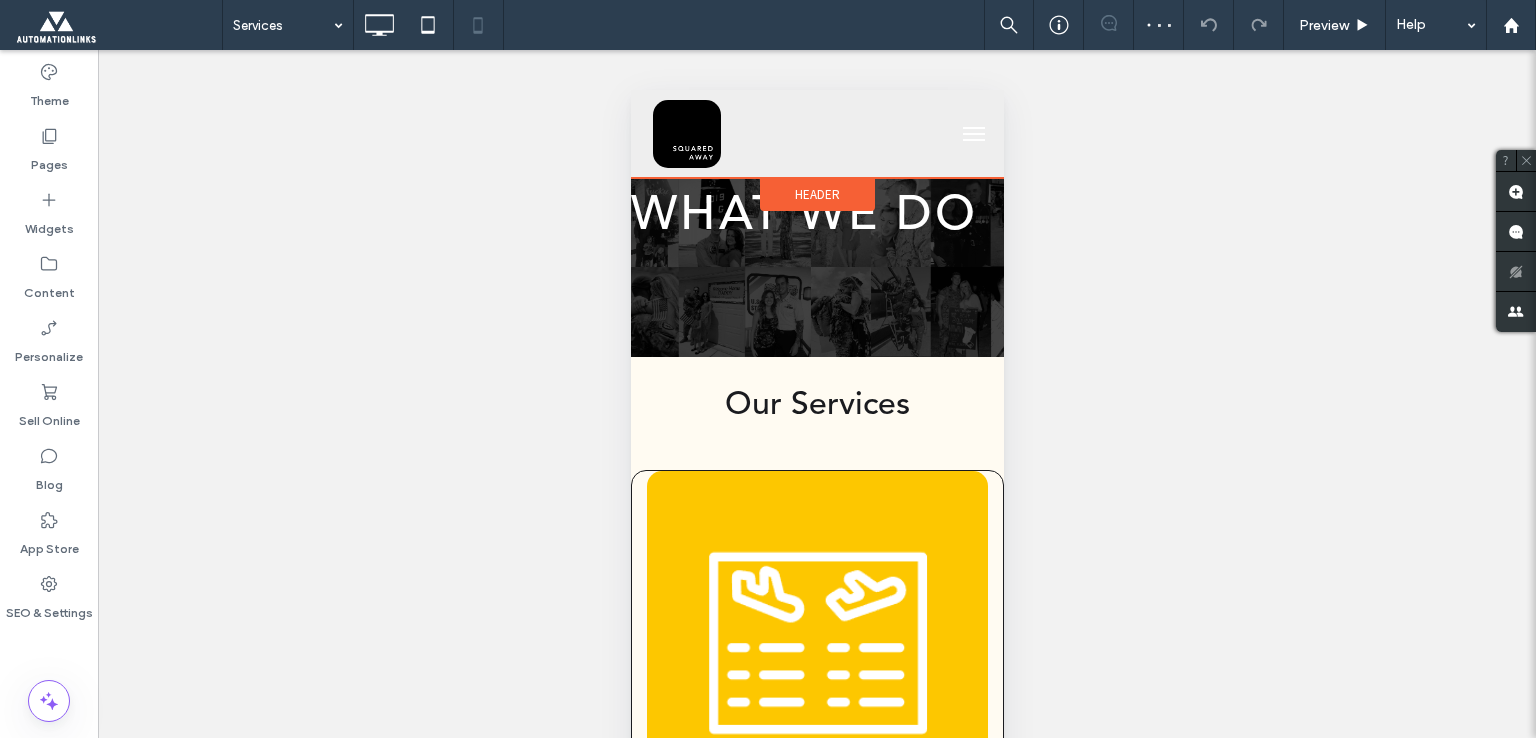 click on "Header" at bounding box center [816, 194] 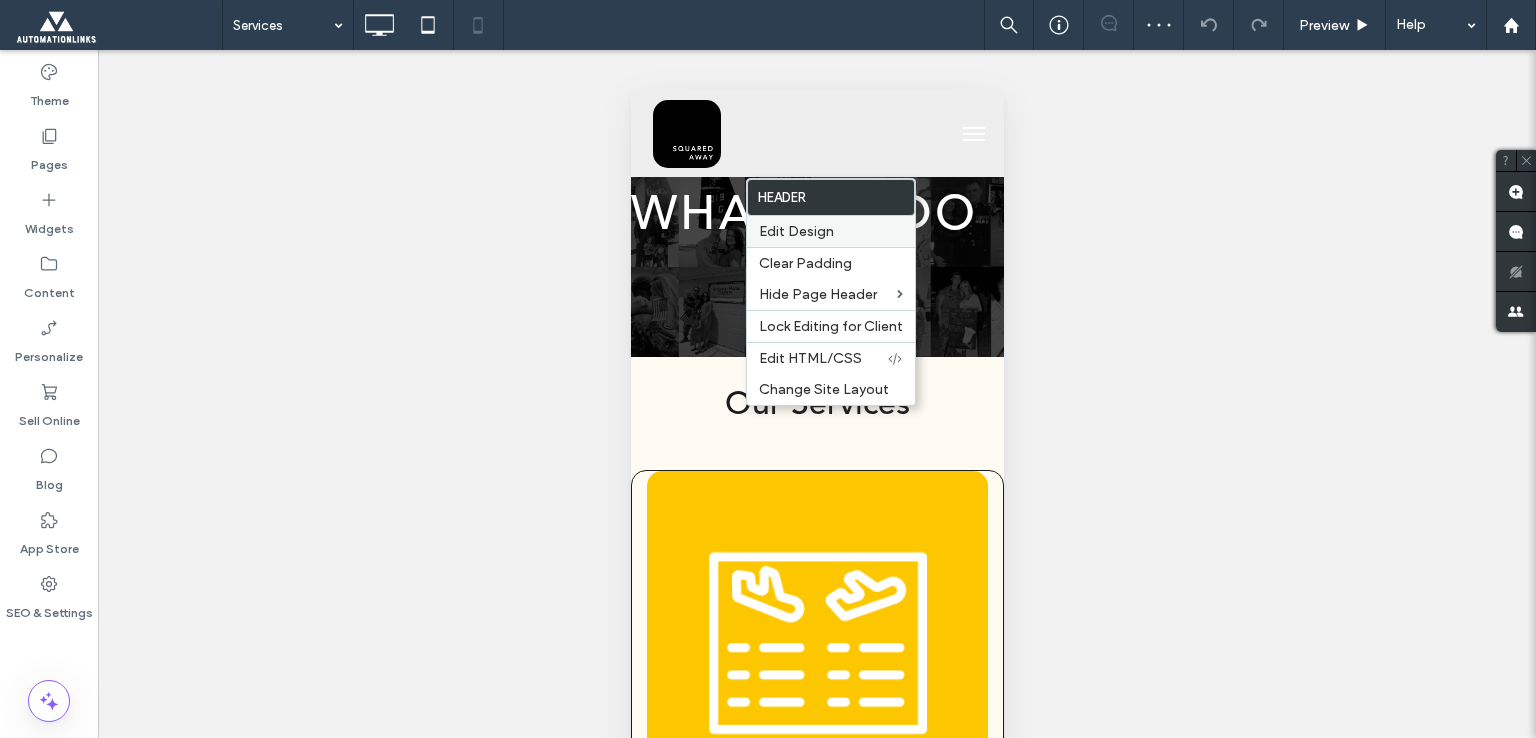 click on "Edit Design" at bounding box center (796, 231) 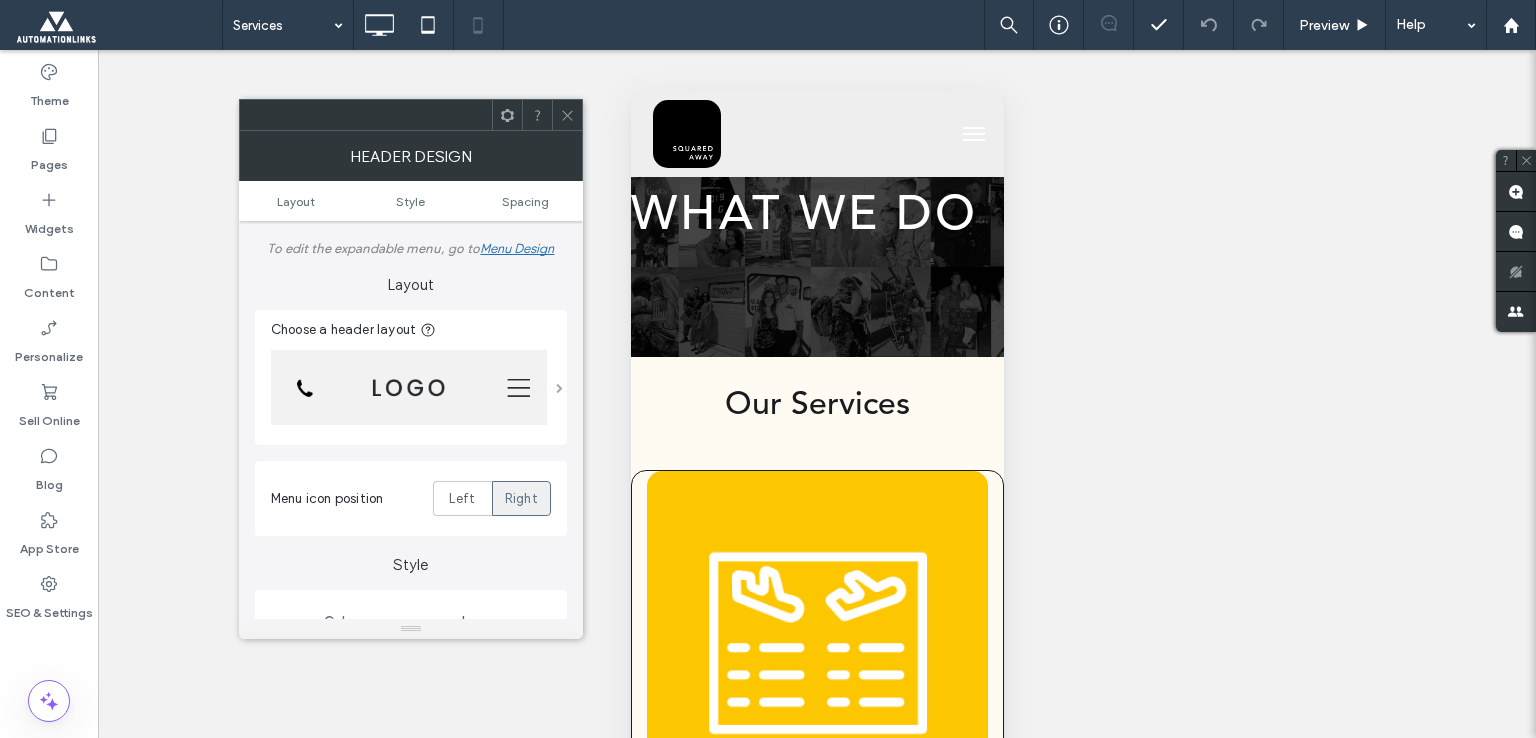 click at bounding box center [559, 388] 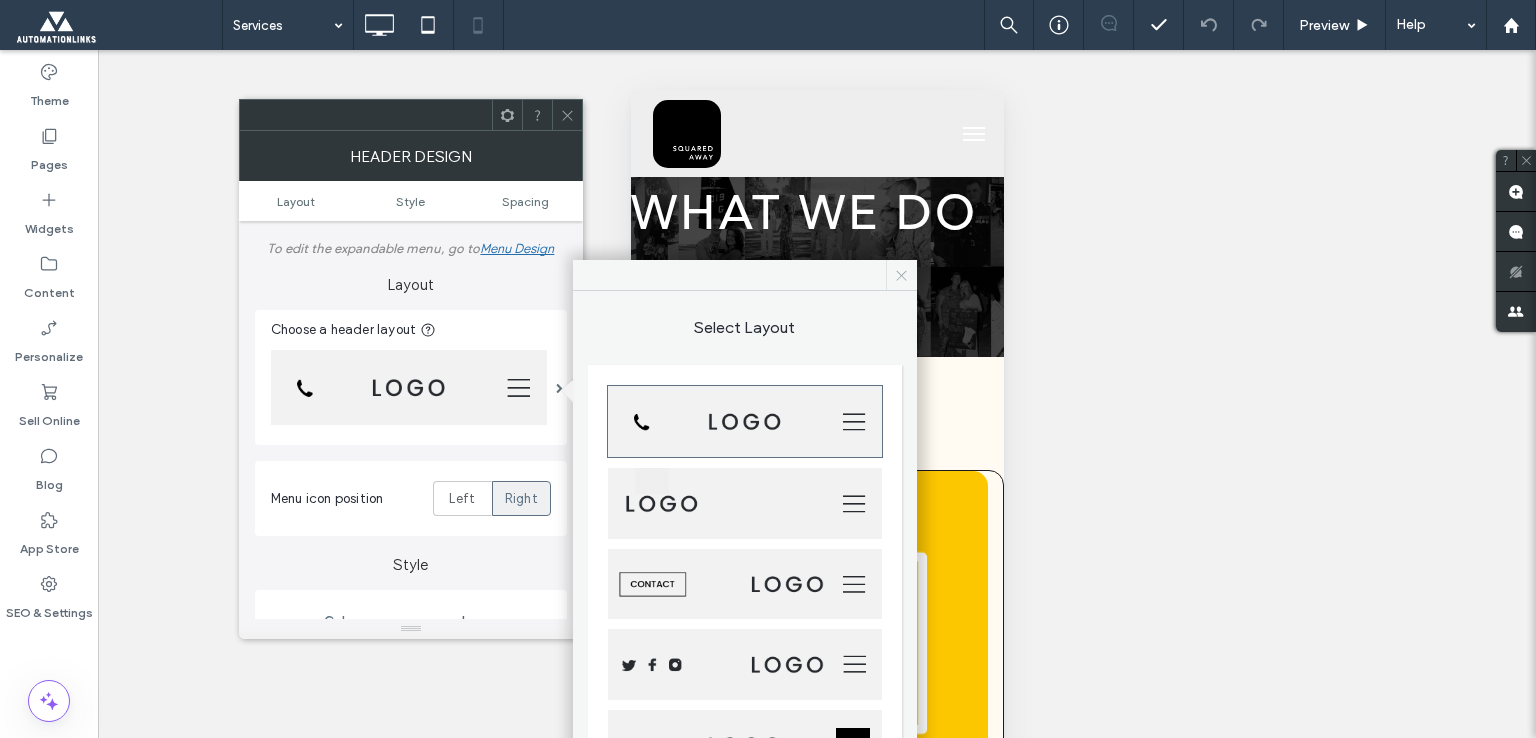 click at bounding box center [901, 275] 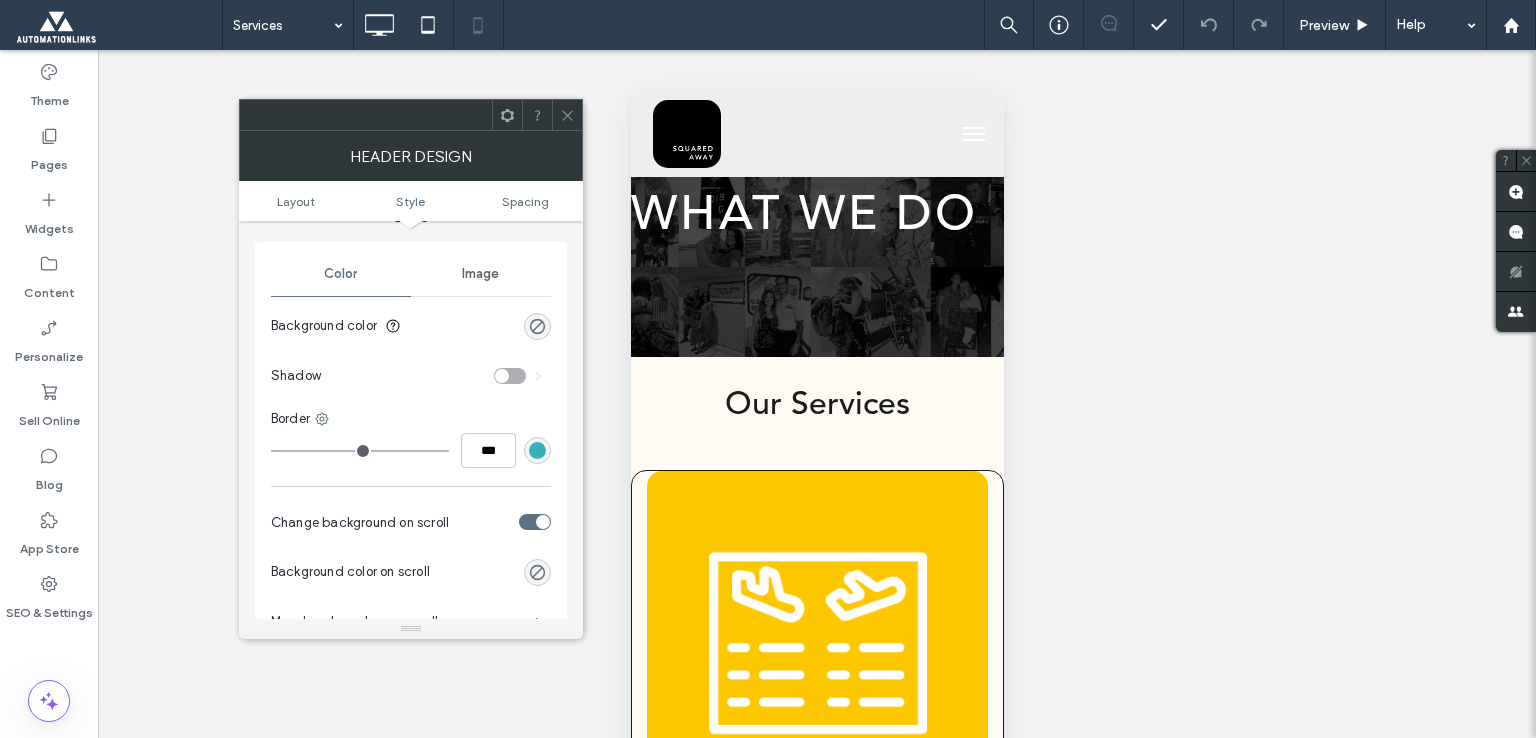 scroll, scrollTop: 616, scrollLeft: 0, axis: vertical 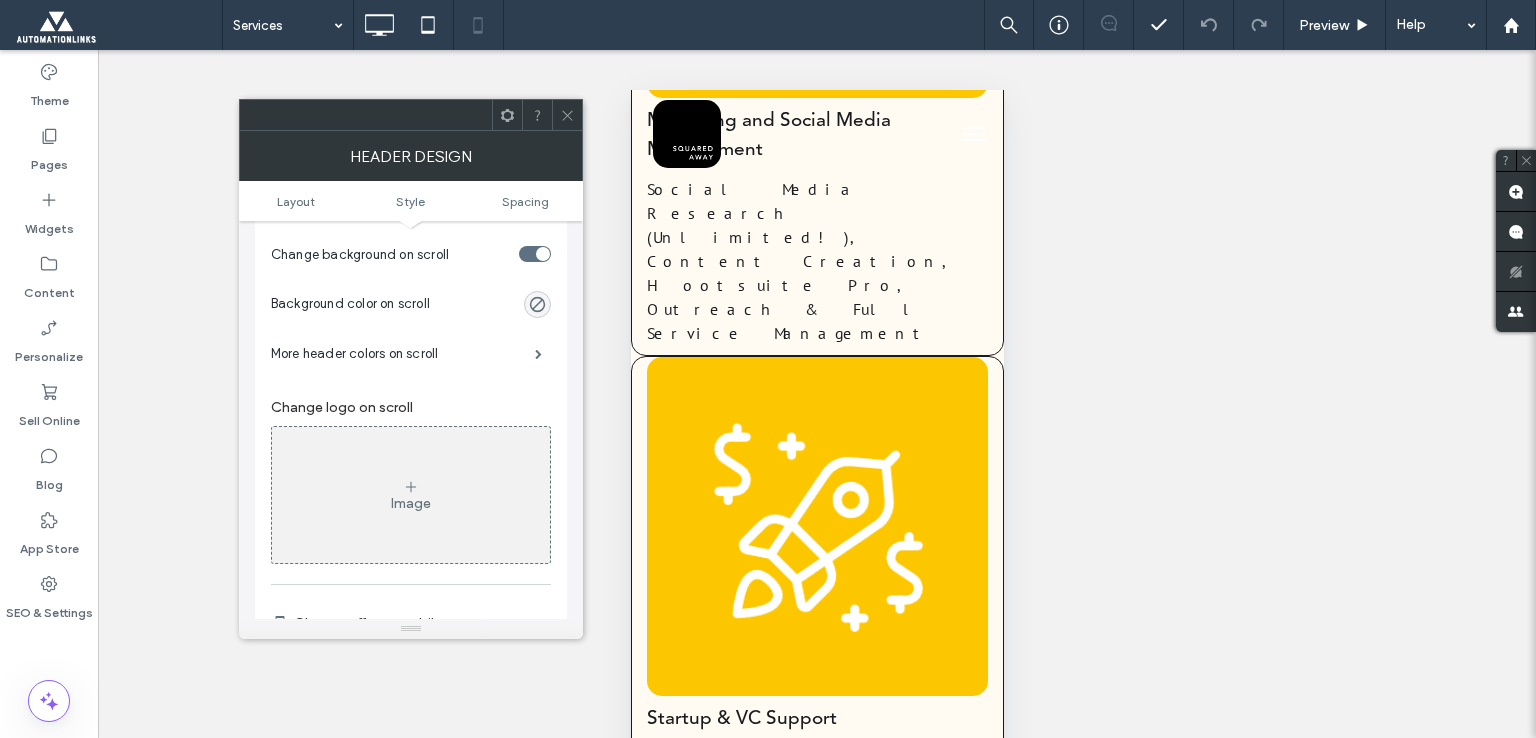 drag, startPoint x: 1009, startPoint y: 263, endPoint x: 1001, endPoint y: 387, distance: 124.2578 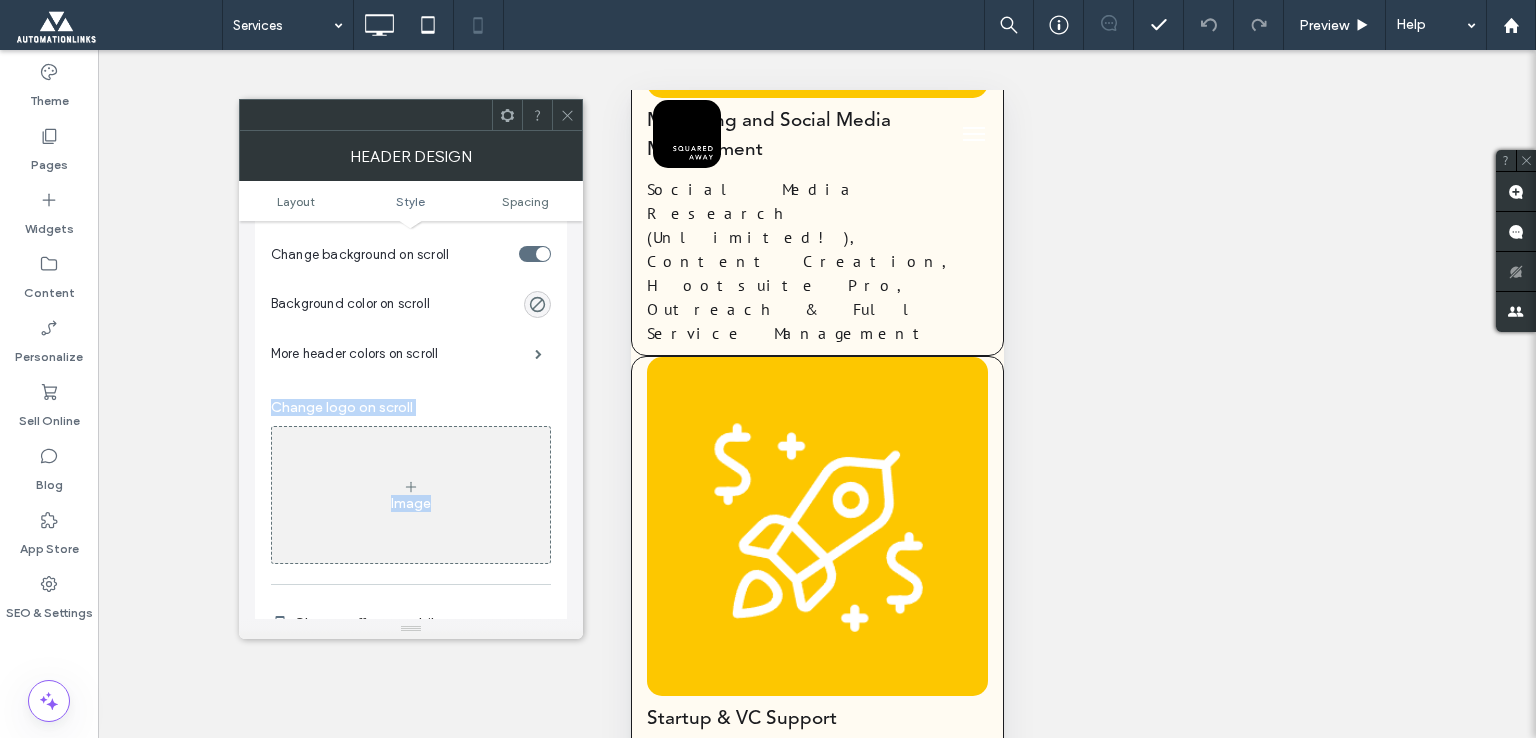drag, startPoint x: 559, startPoint y: 427, endPoint x: 574, endPoint y: 450, distance: 27.45906 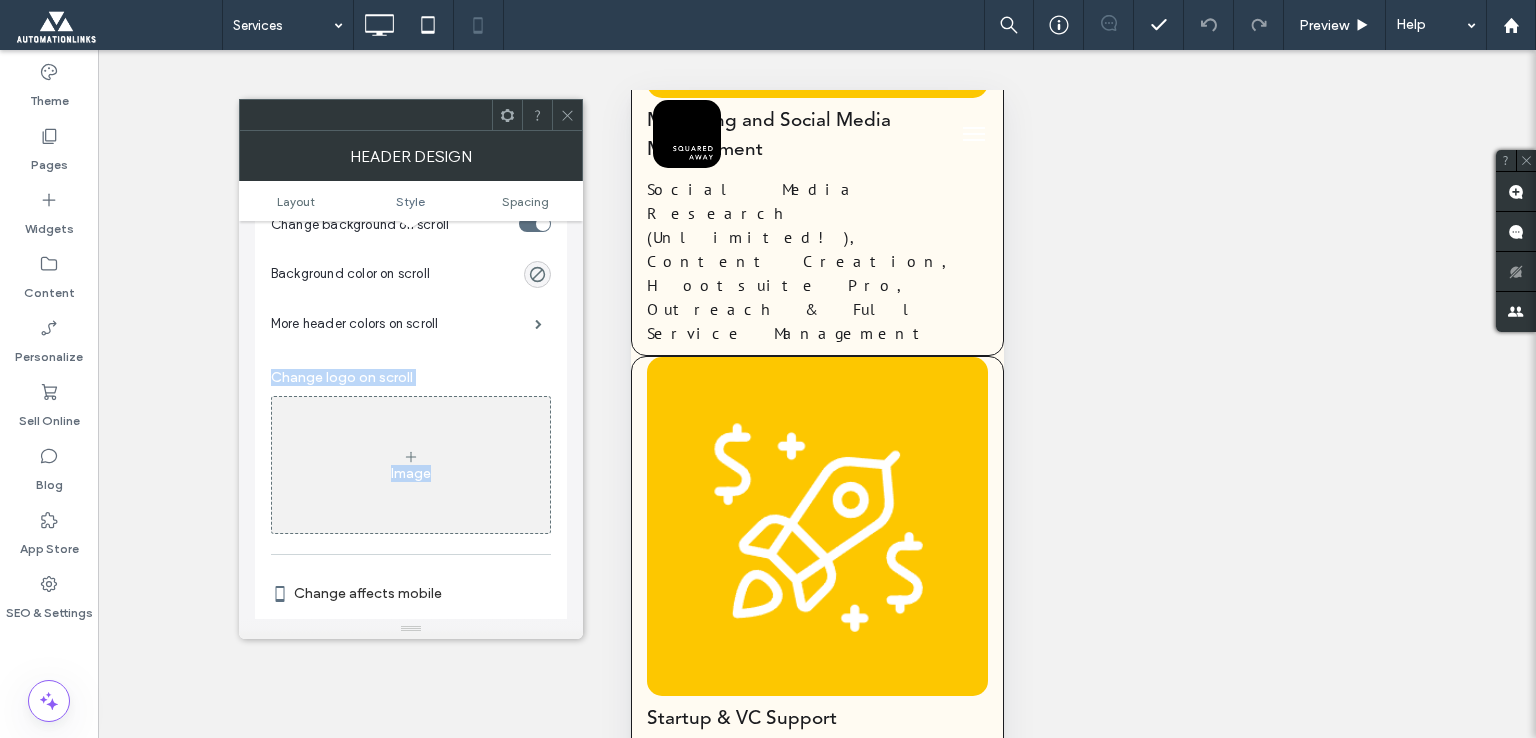 scroll, scrollTop: 656, scrollLeft: 0, axis: vertical 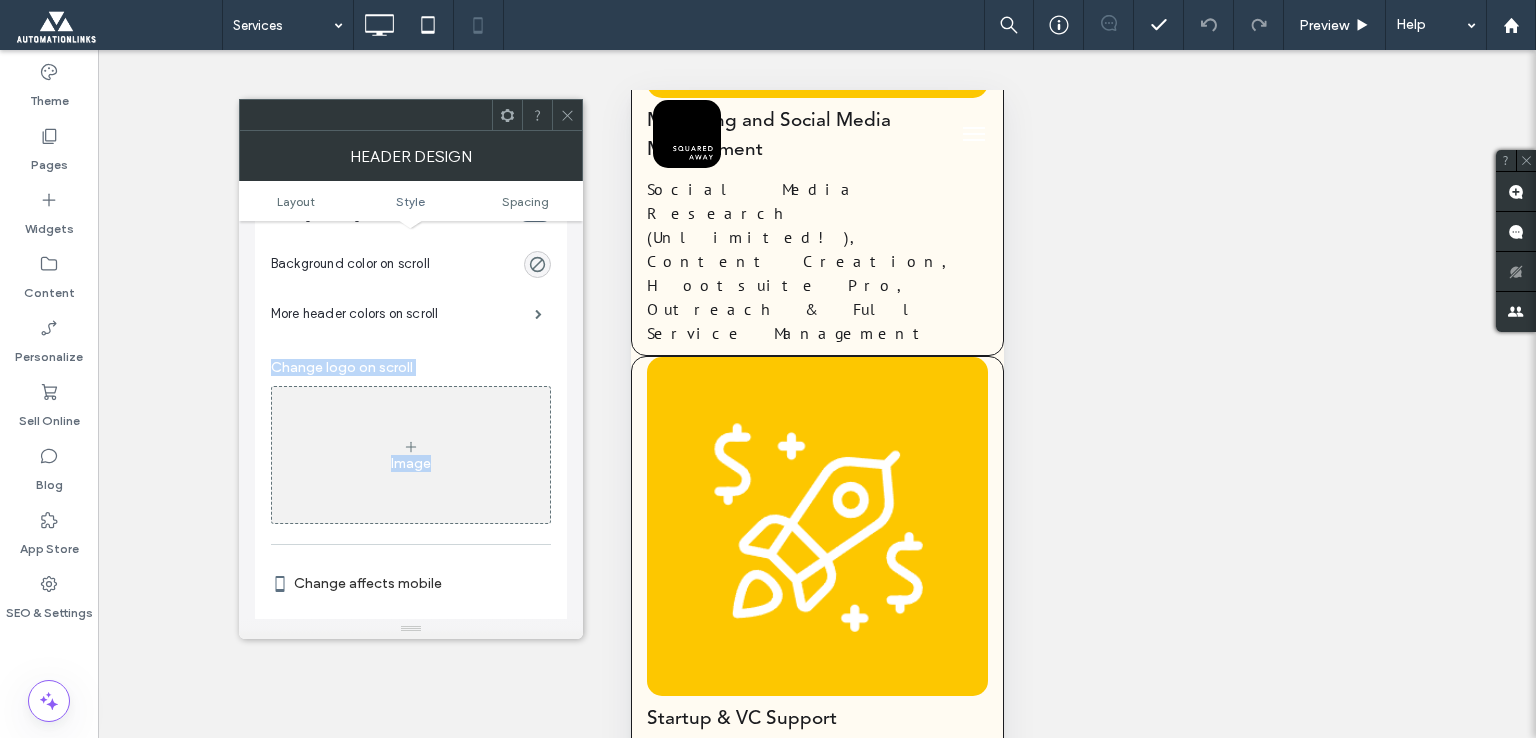 click at bounding box center [118, 25] 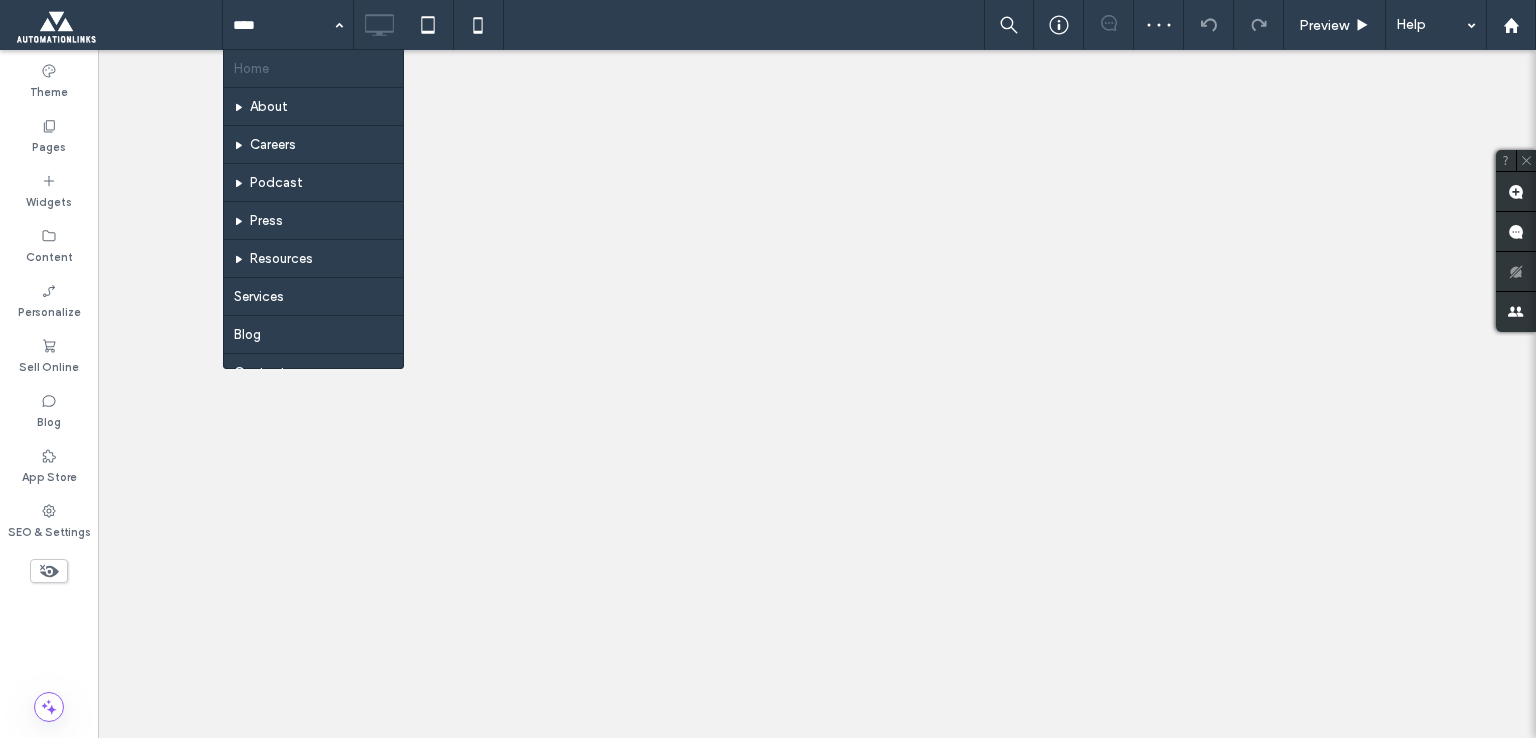 scroll, scrollTop: 0, scrollLeft: 0, axis: both 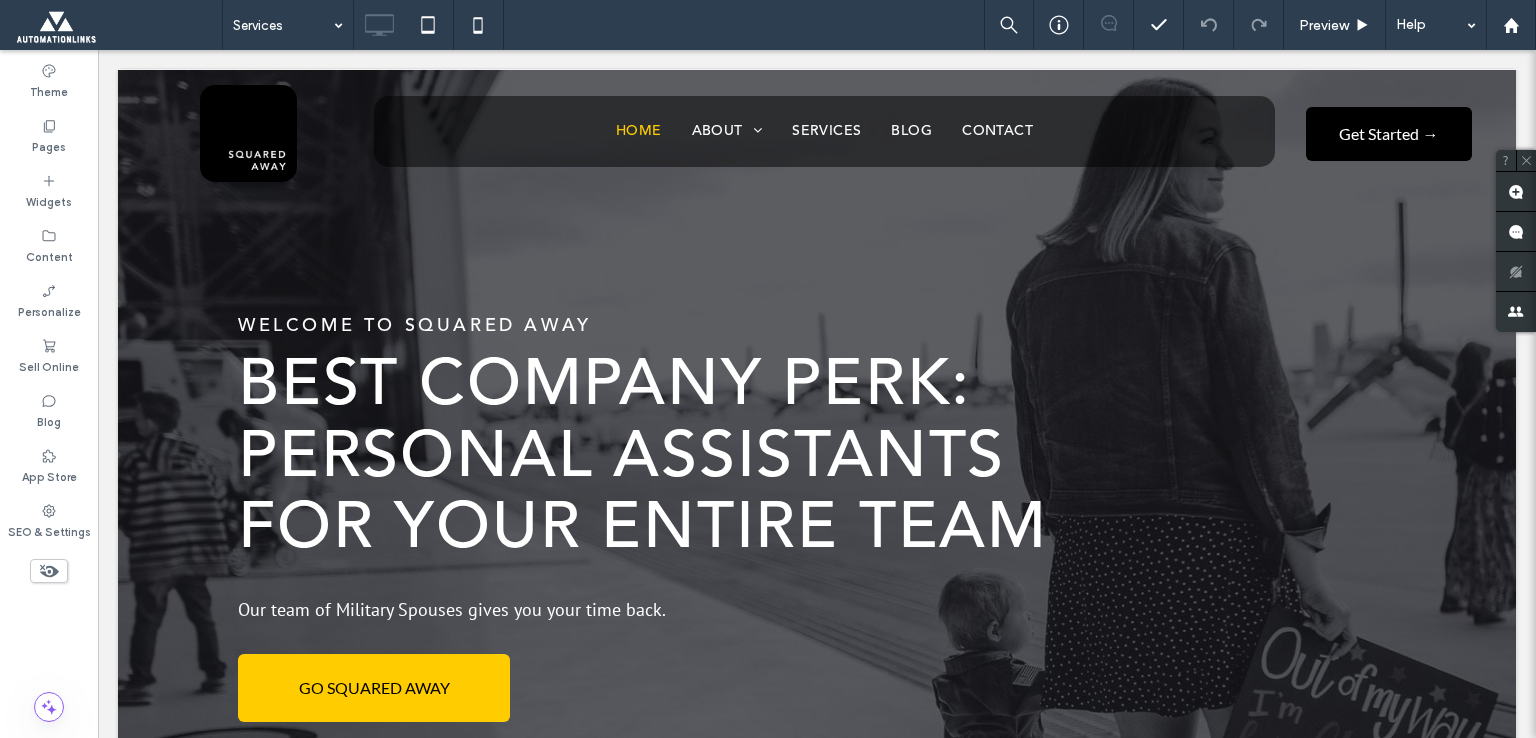click on "Services Preview Help
Site Comments Team & Clients Automate new comments Instantly notify your team when someone adds or updates a comment on a site. See Zap Examples
Theme Pages Widgets Content Personalize Sell Online Blog App Store SEO & Settings
Unhide?
Yes
Unhide?
Yes
Unhide?
Yes
HTML CSS
GENERAL CSS FOR ALL DEVICES" at bounding box center (768, 369) 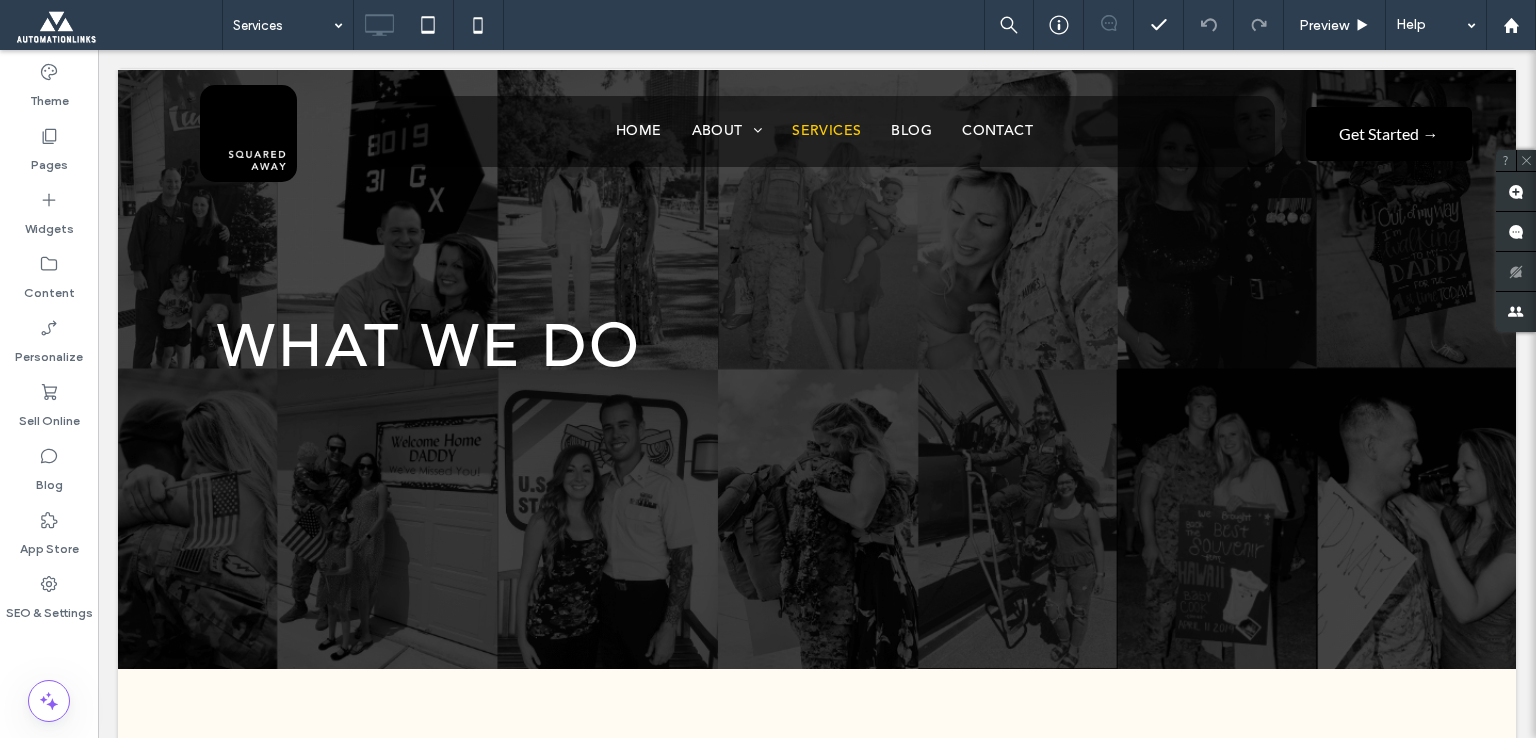 scroll, scrollTop: 0, scrollLeft: 0, axis: both 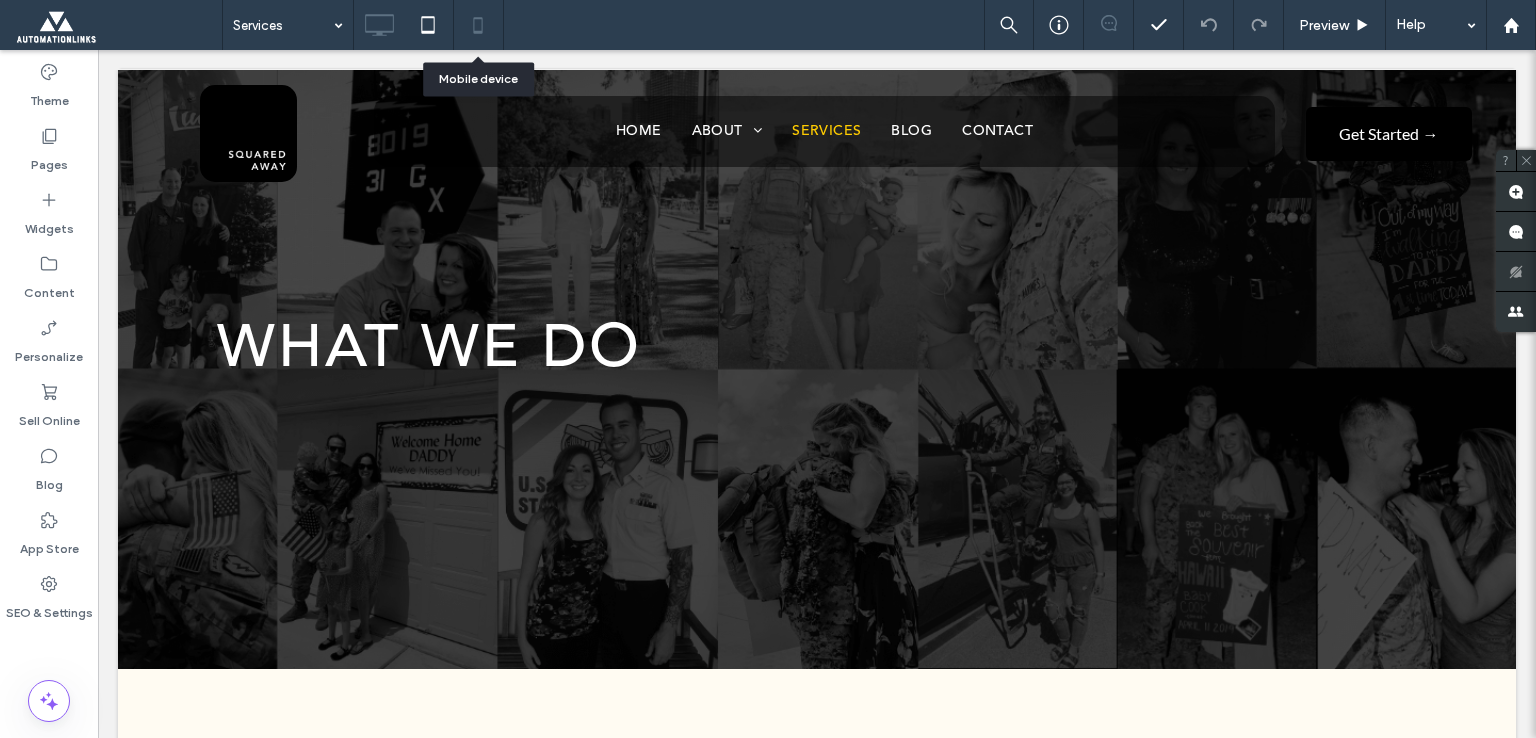 click 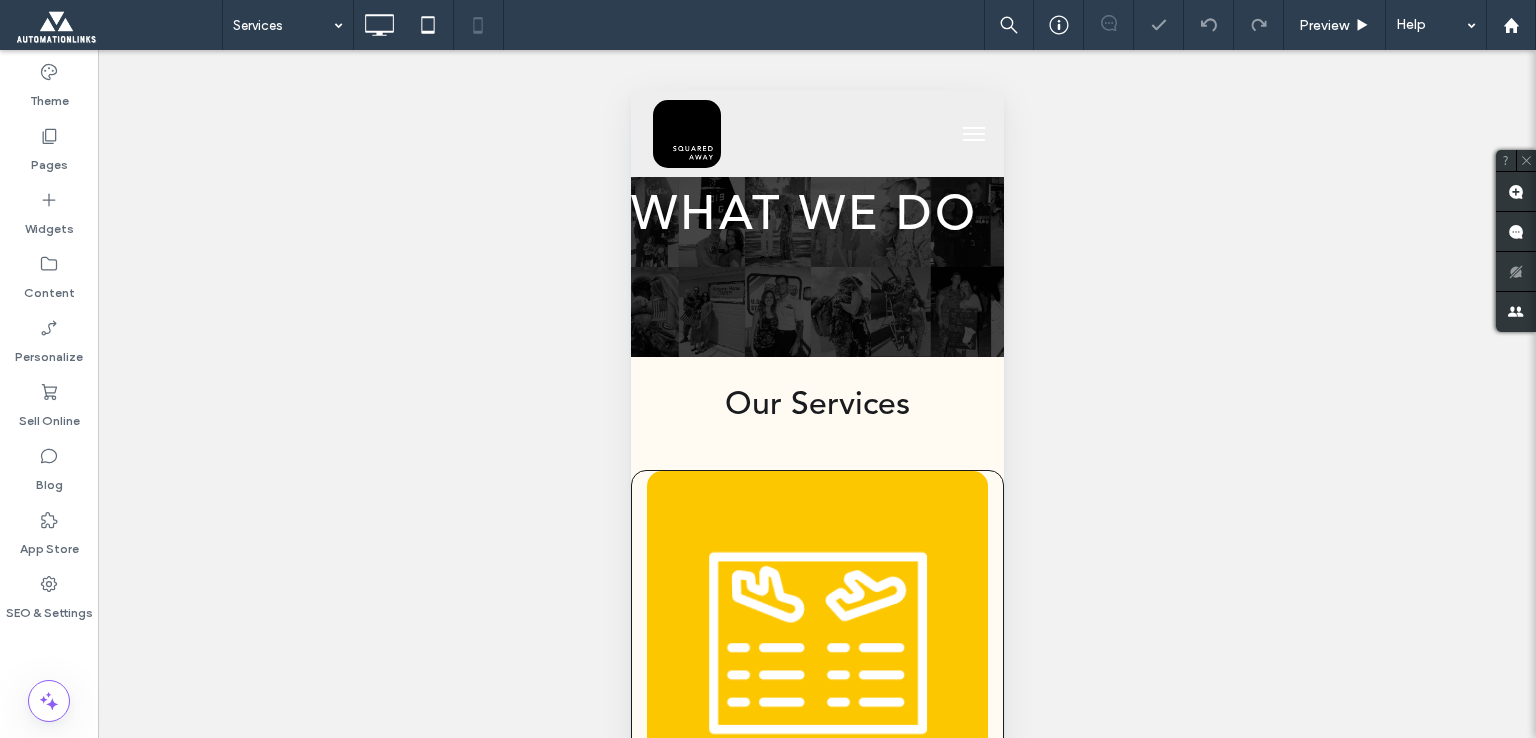 scroll, scrollTop: 0, scrollLeft: 0, axis: both 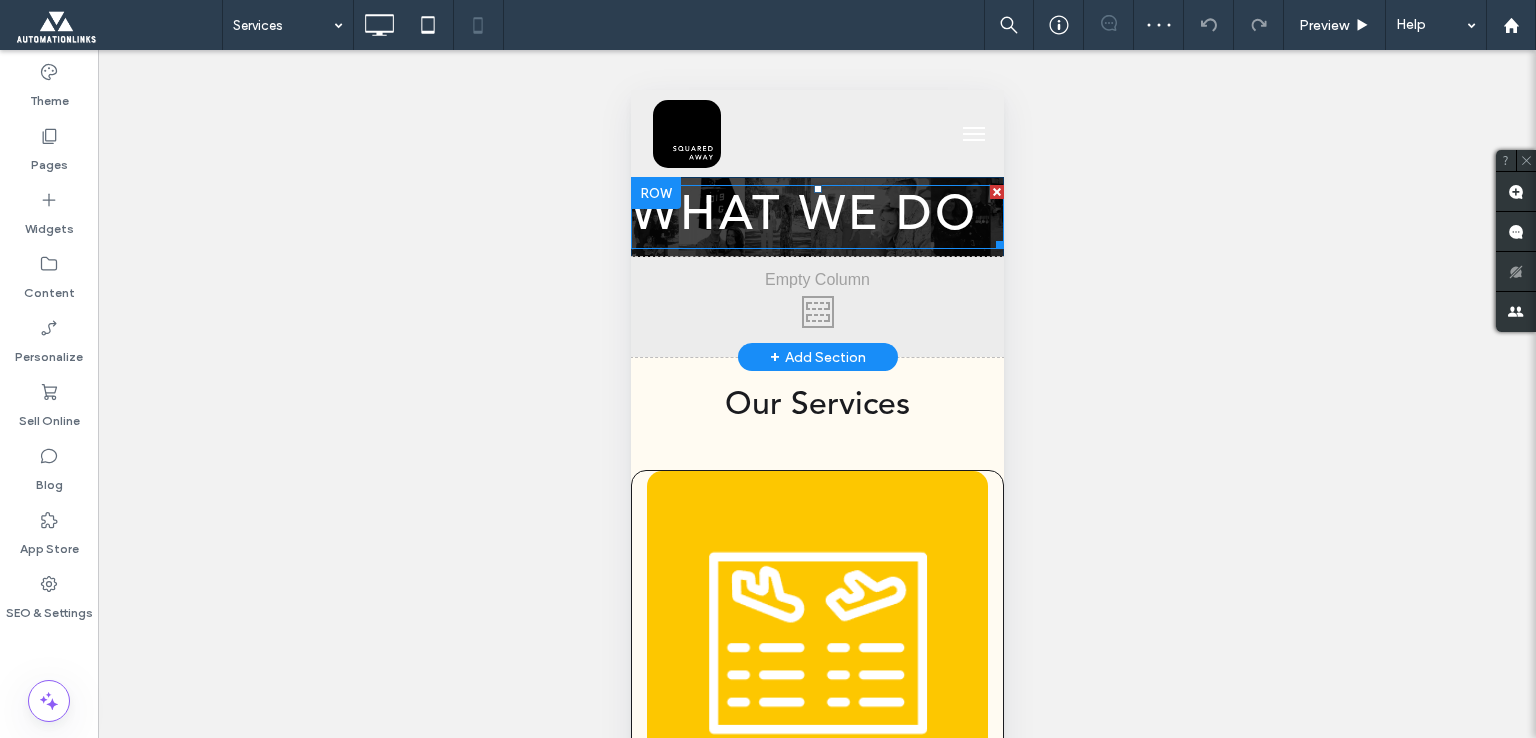 click on "What We Do" at bounding box center (803, 217) 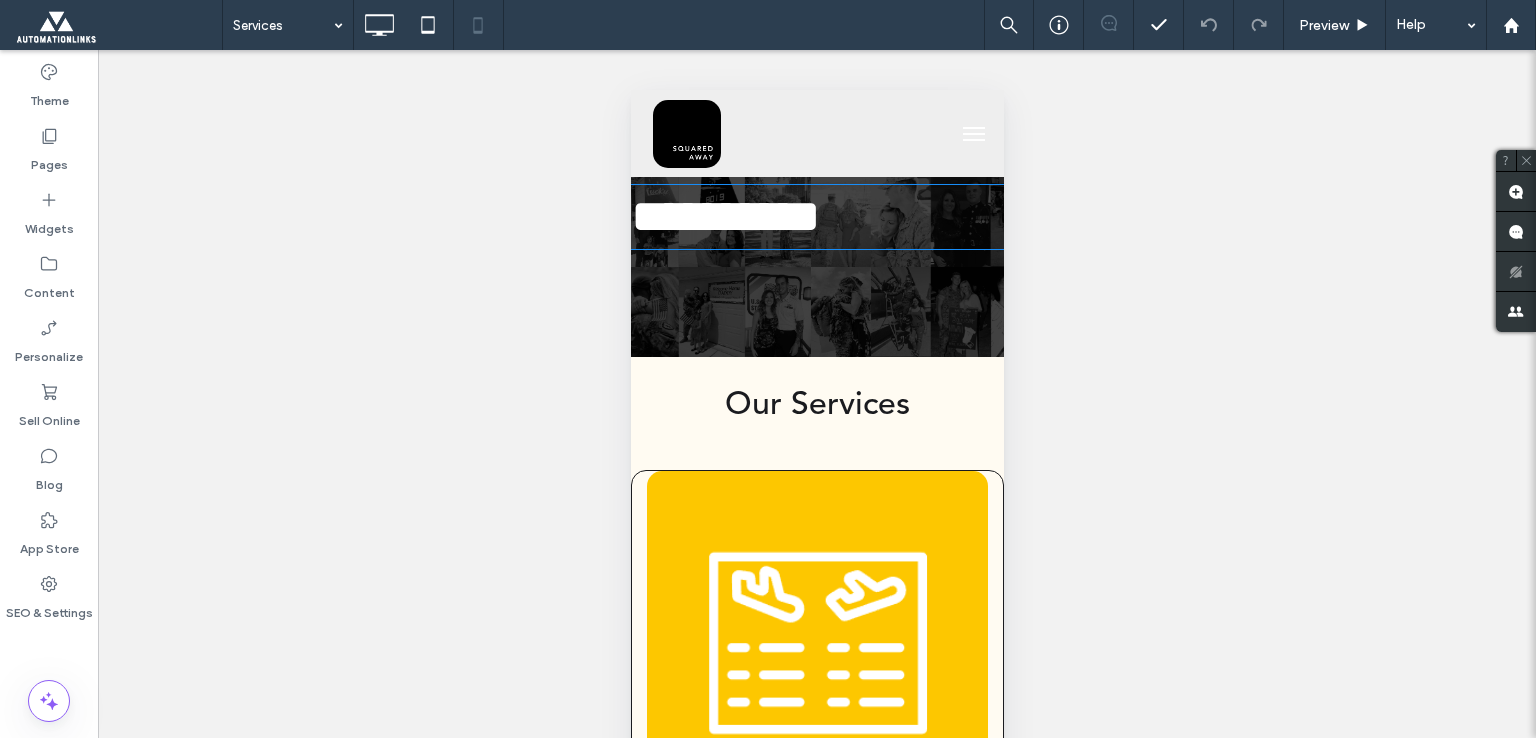 type on "**********" 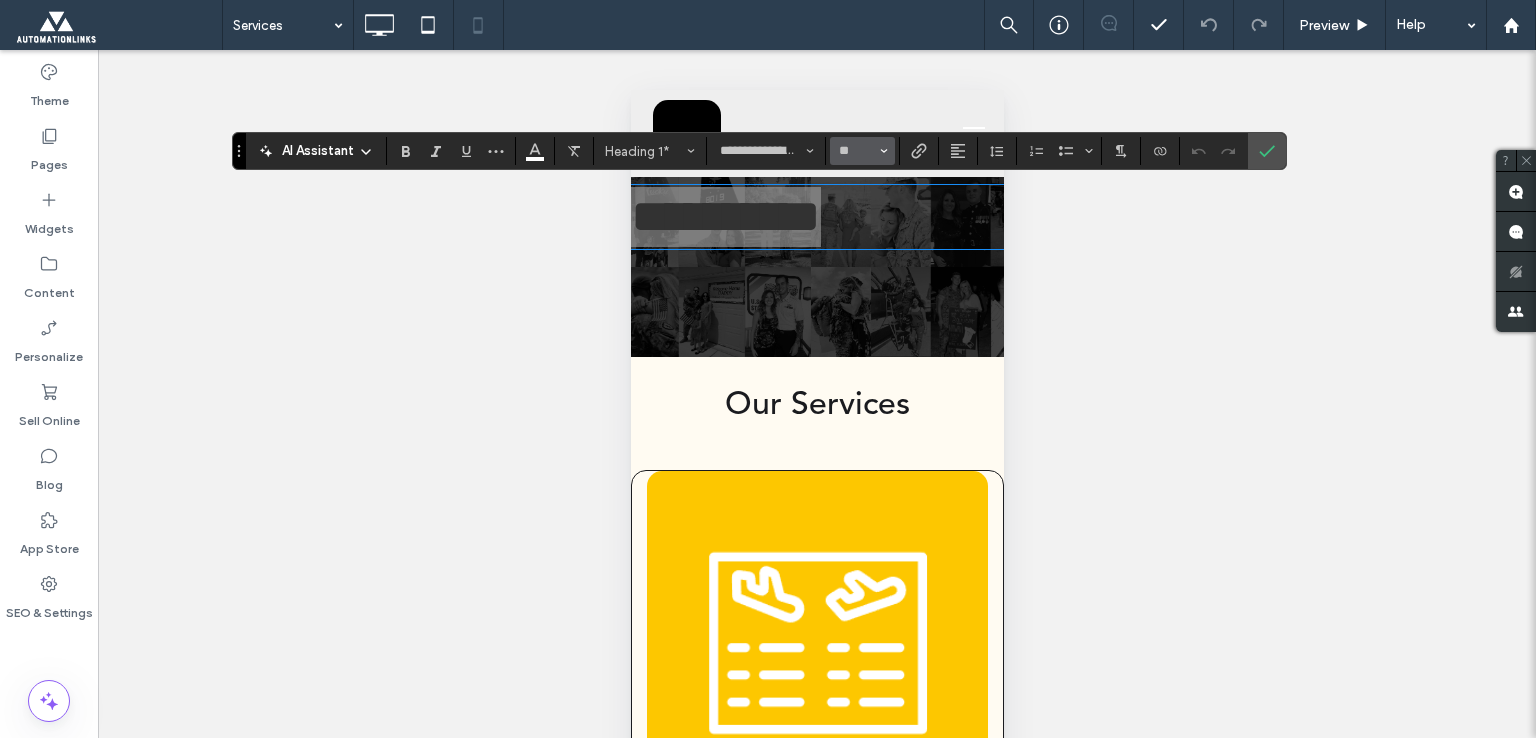 click on "**" at bounding box center [862, 151] 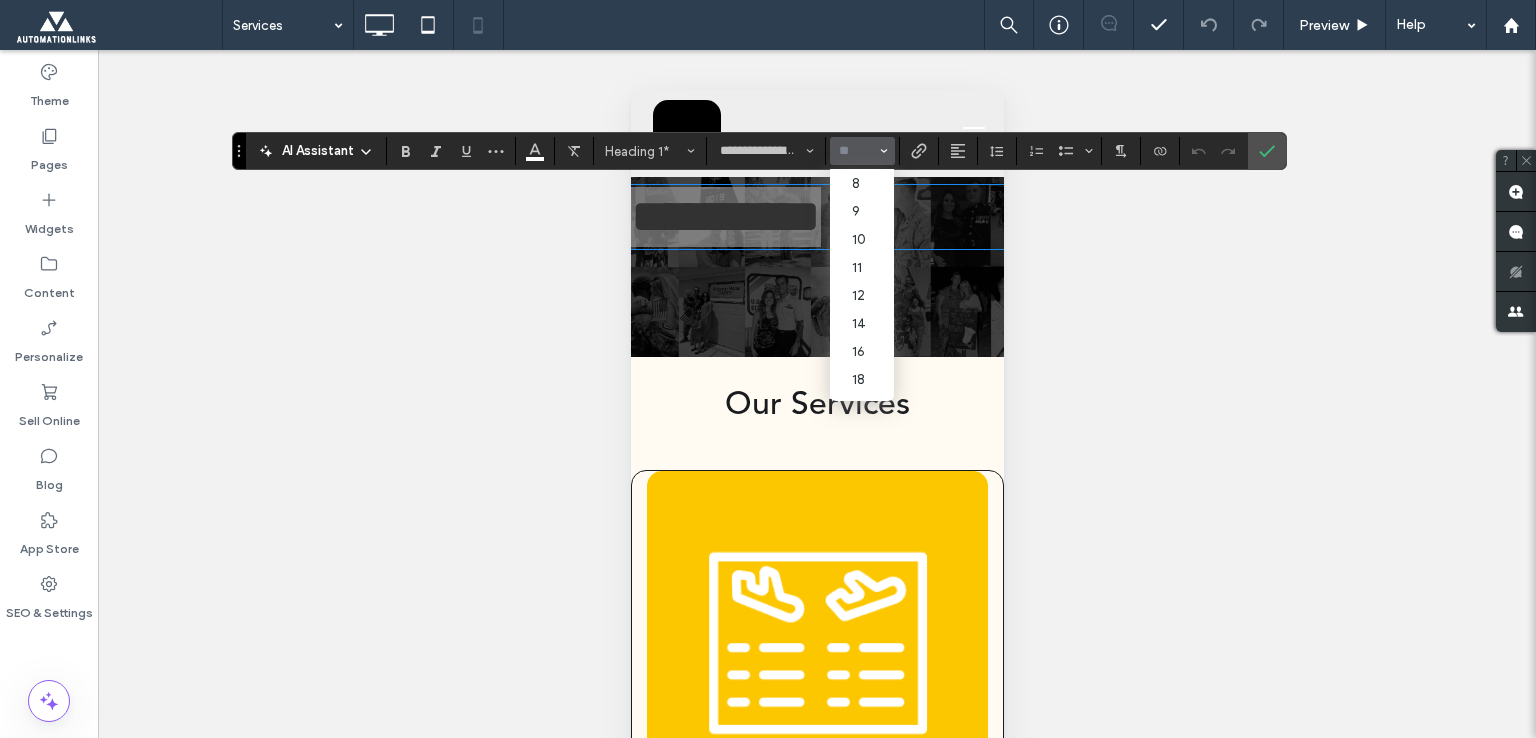click at bounding box center [856, 151] 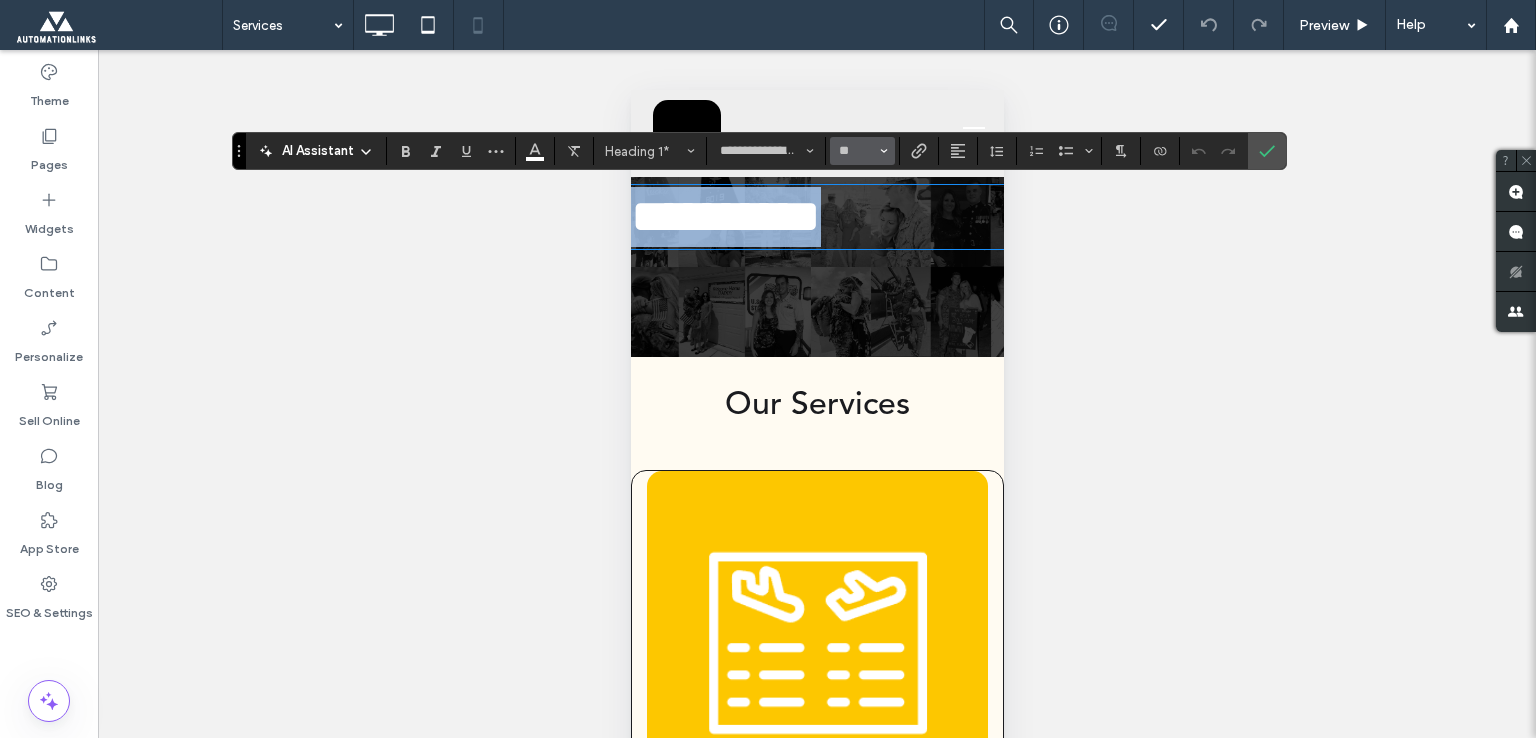 type on "**" 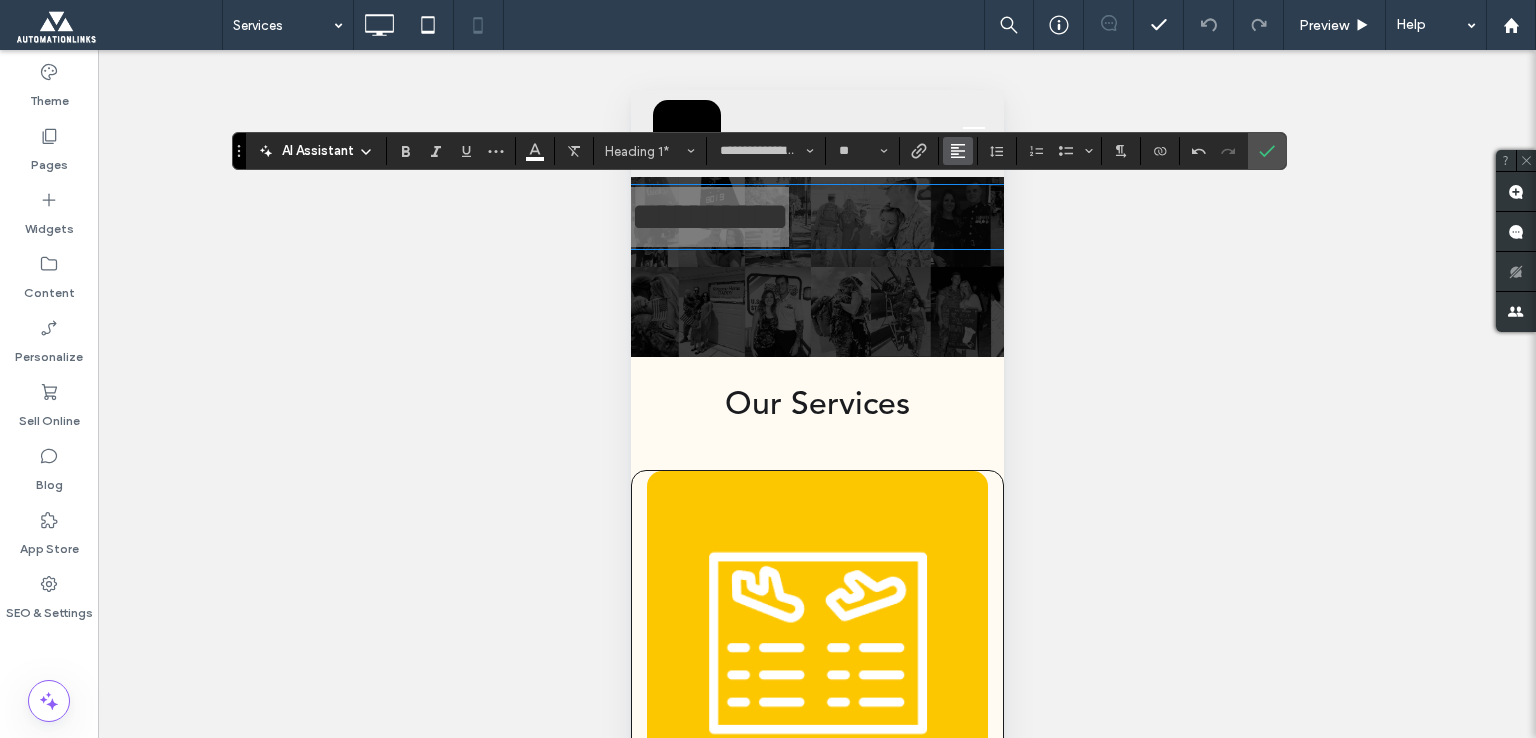 click 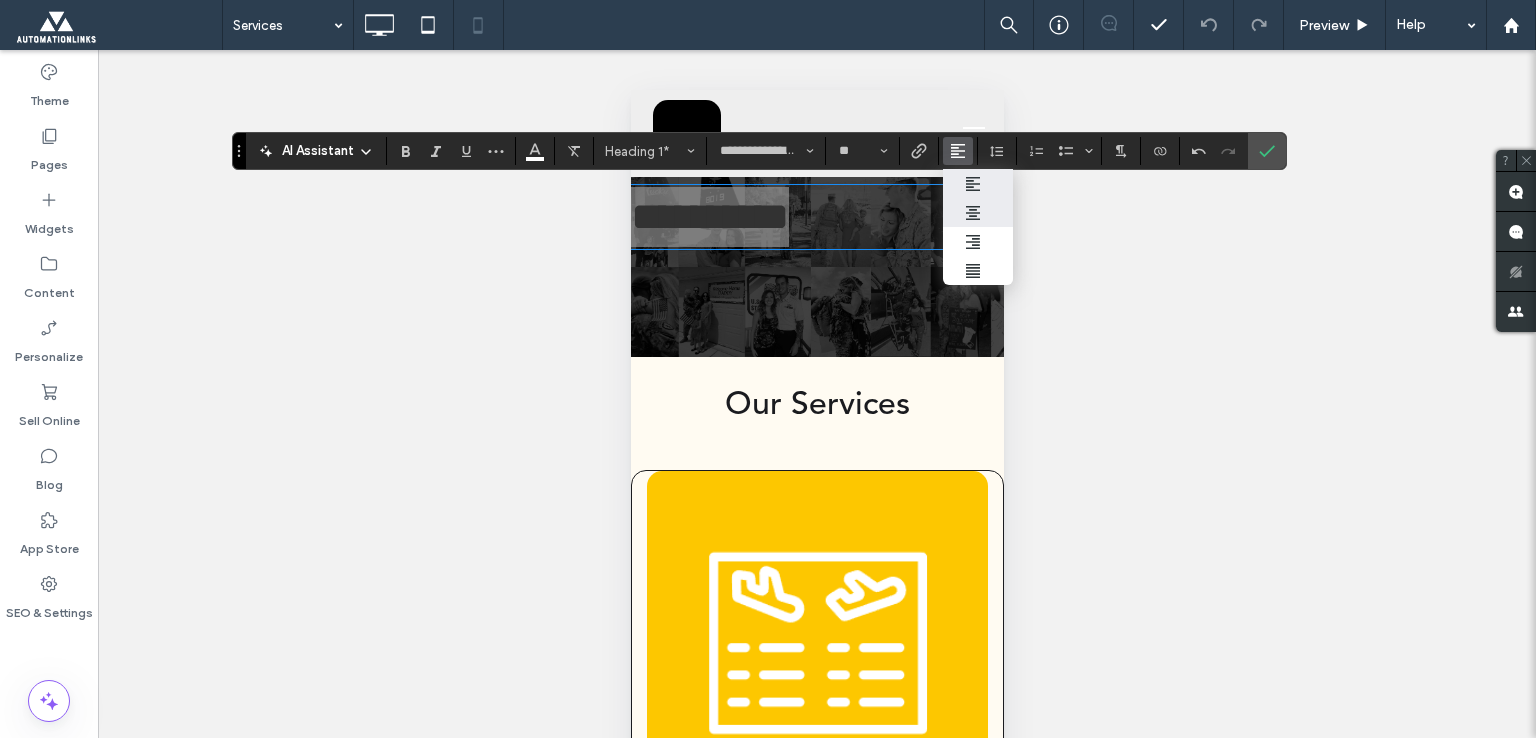click 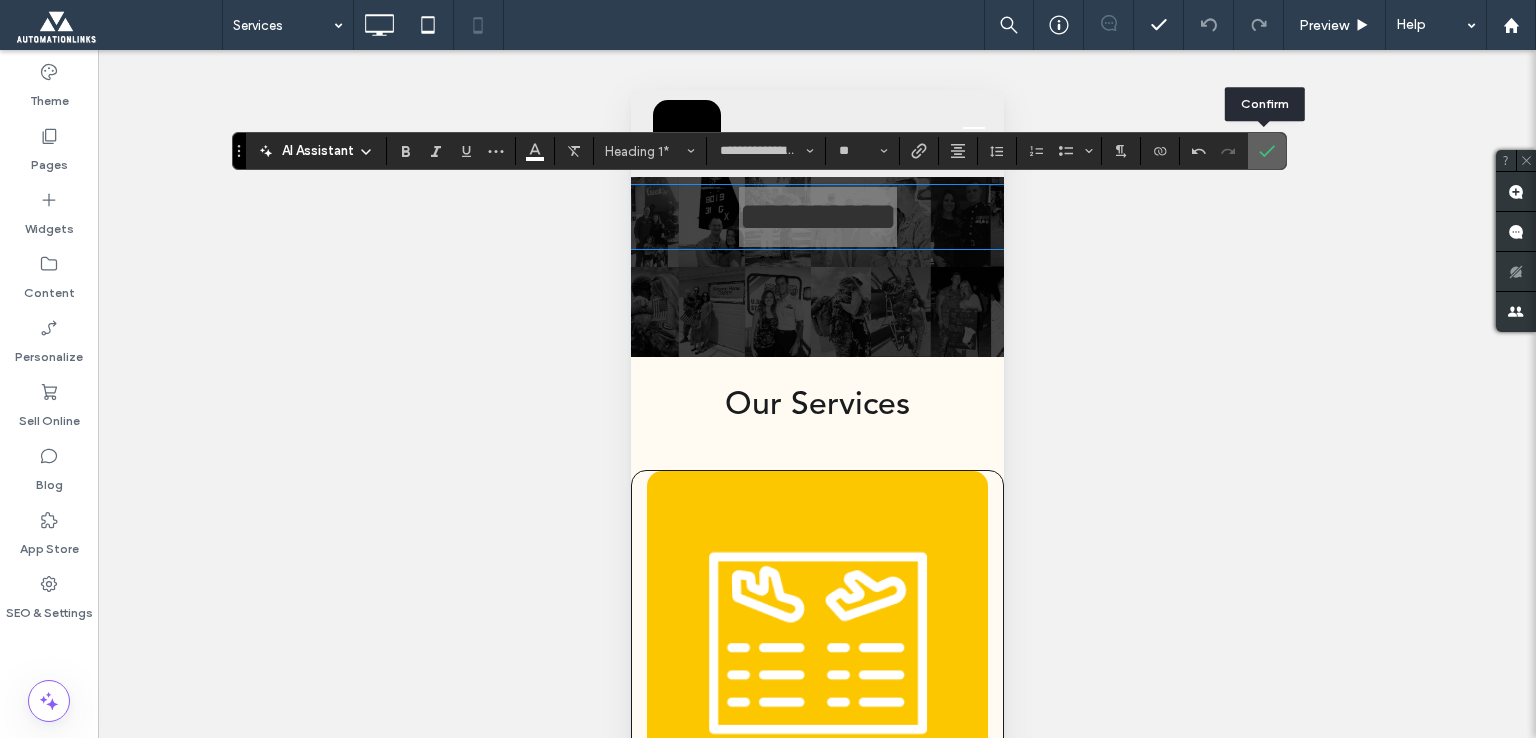 click at bounding box center [1267, 151] 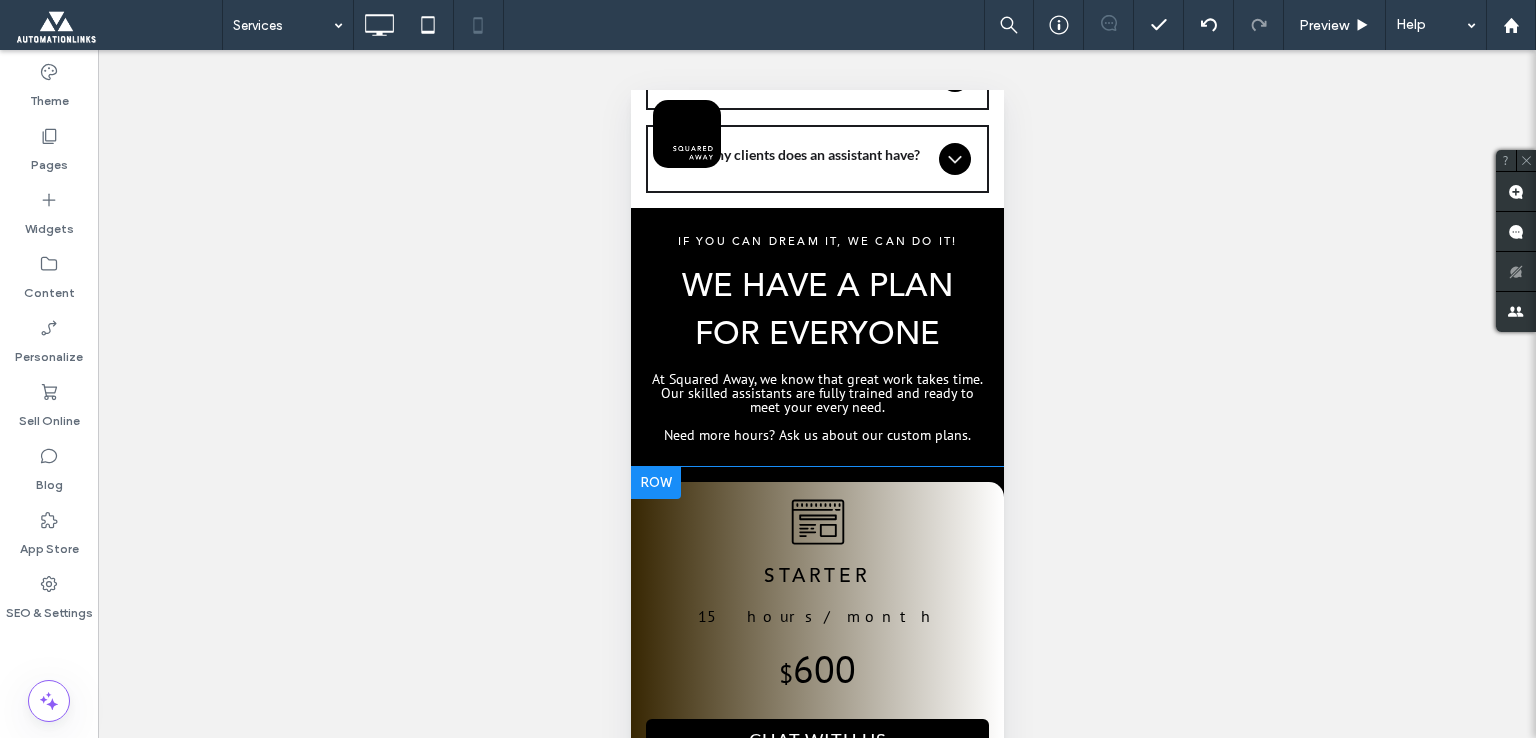 scroll, scrollTop: 6771, scrollLeft: 0, axis: vertical 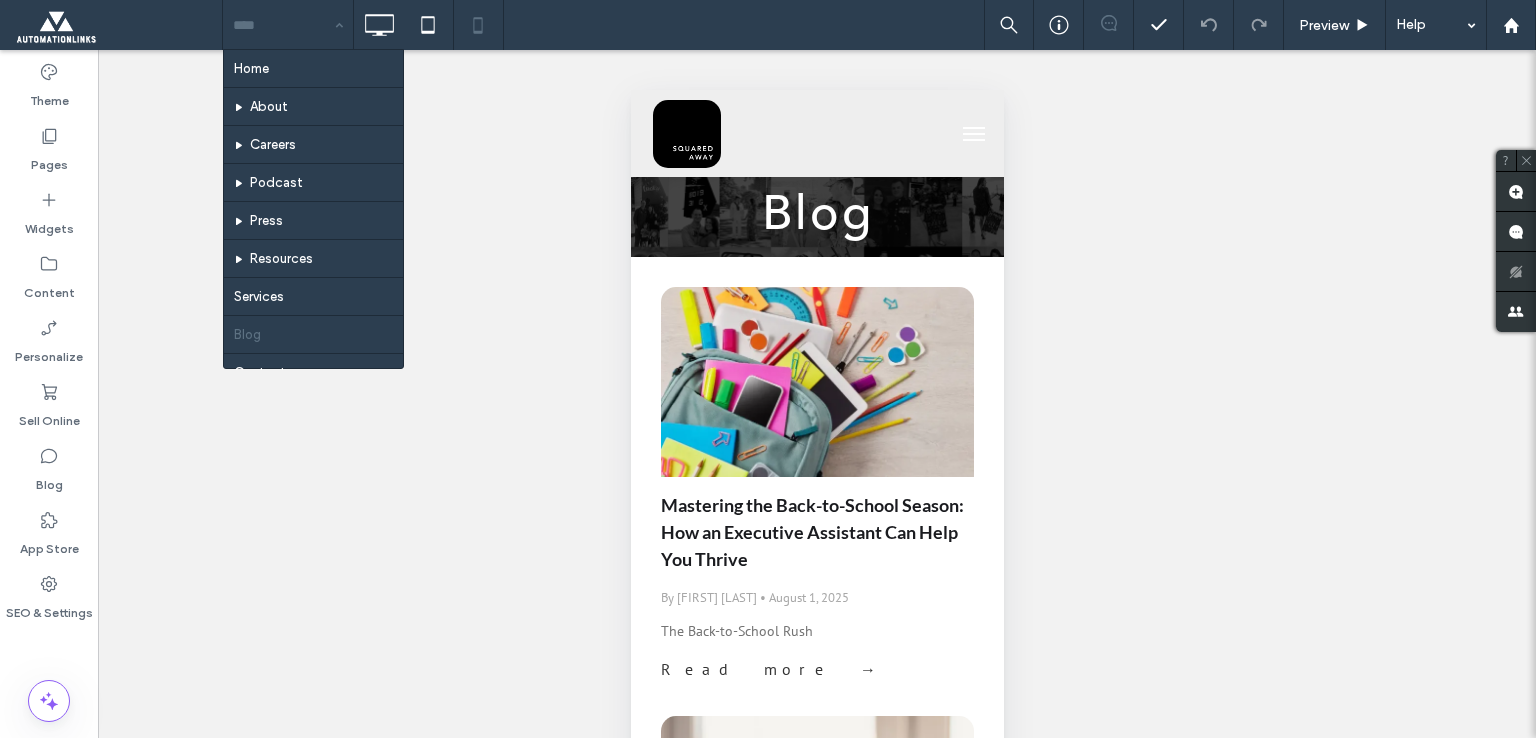 click at bounding box center (283, 25) 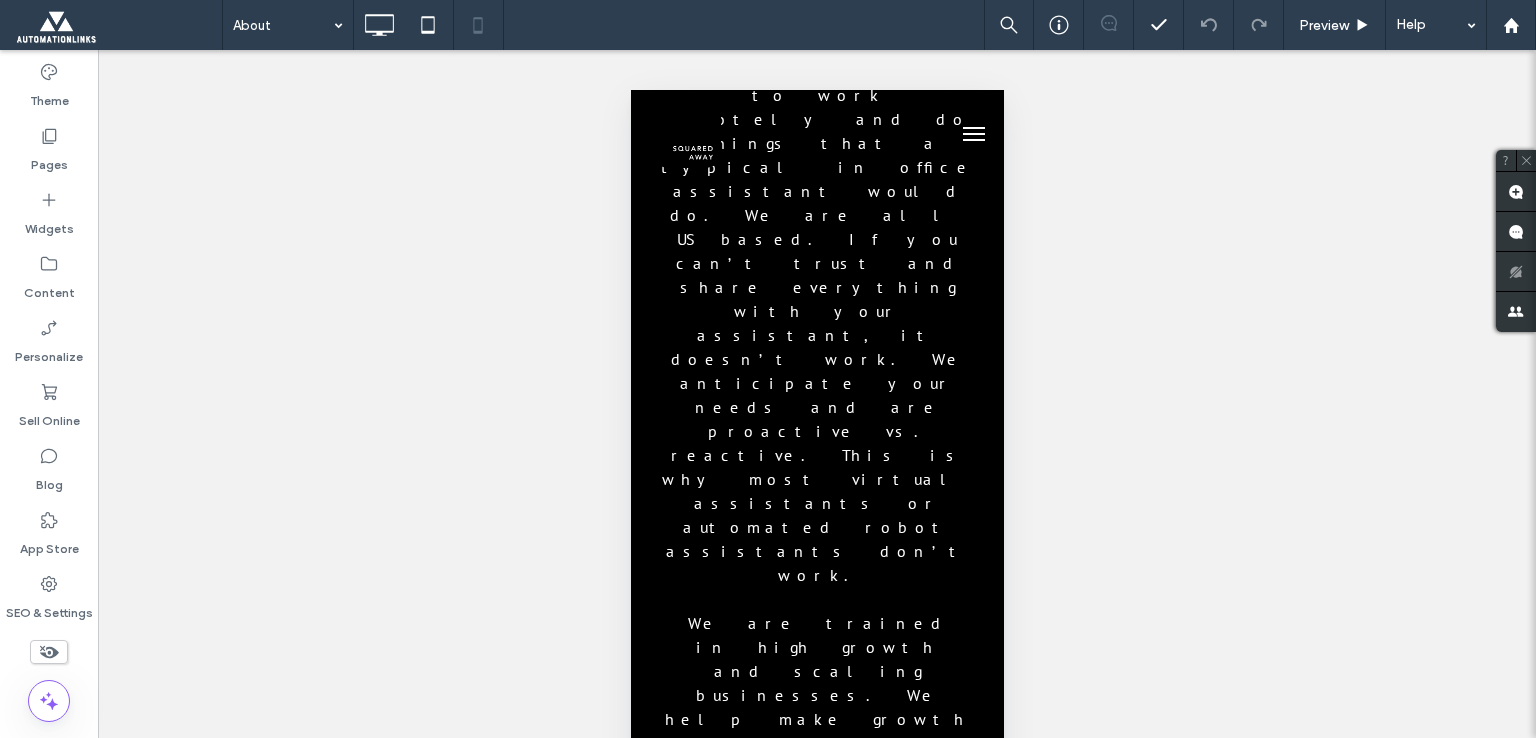 scroll, scrollTop: 1242, scrollLeft: 0, axis: vertical 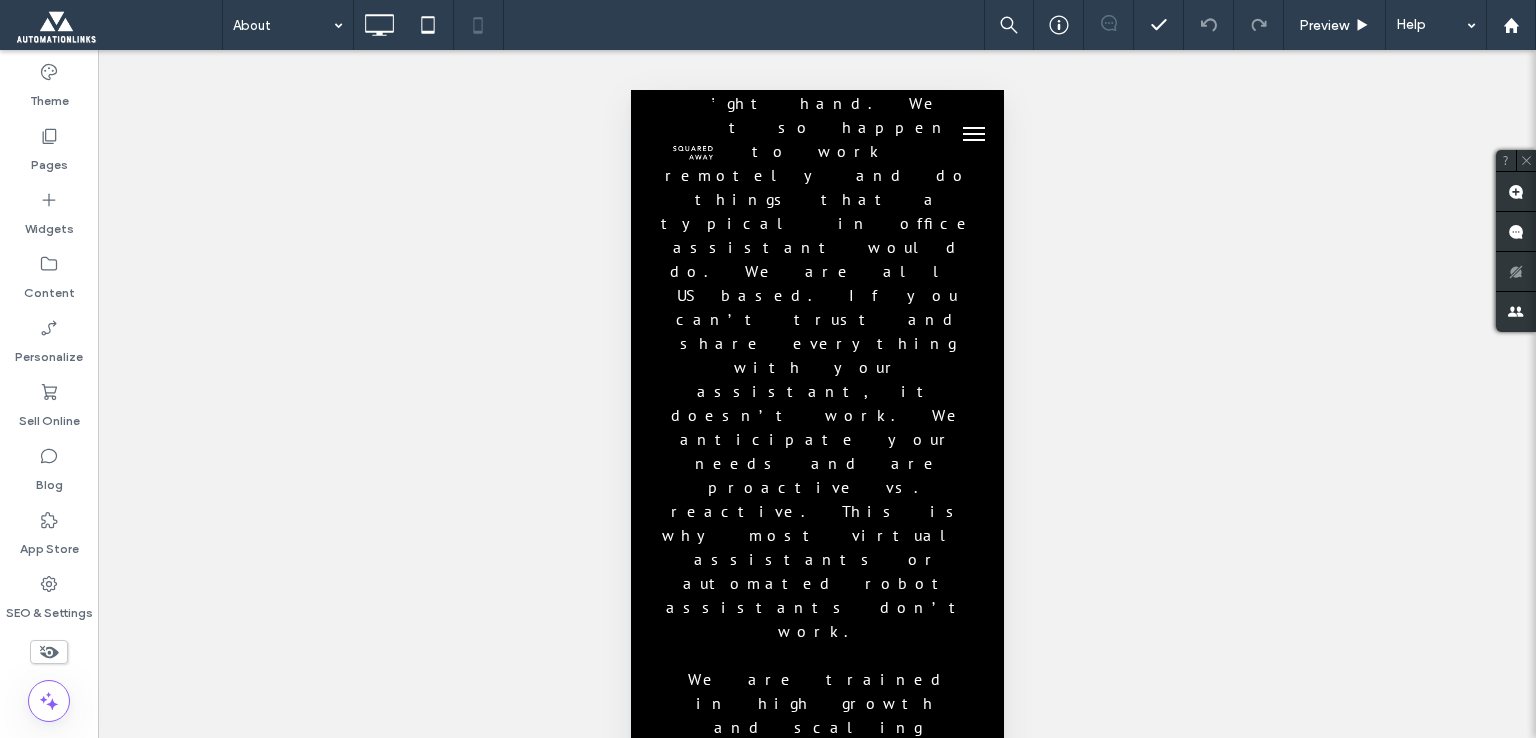 drag, startPoint x: 997, startPoint y: 385, endPoint x: 1647, endPoint y: 607, distance: 686.86536 